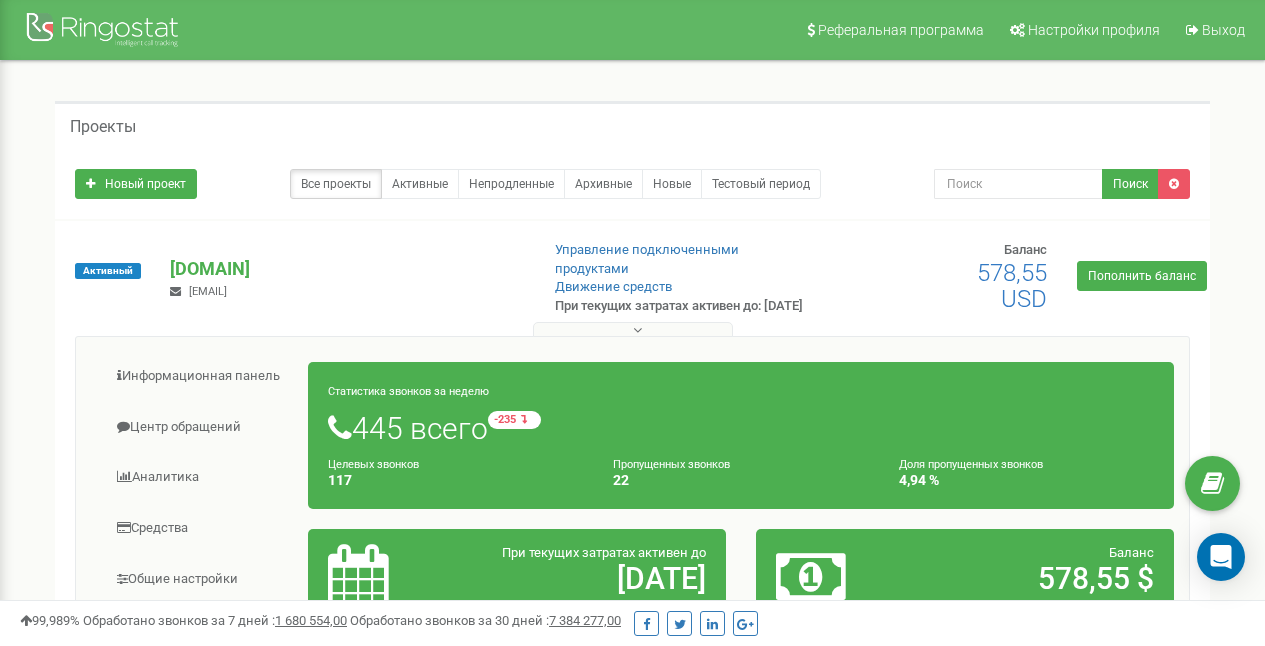scroll, scrollTop: 0, scrollLeft: 0, axis: both 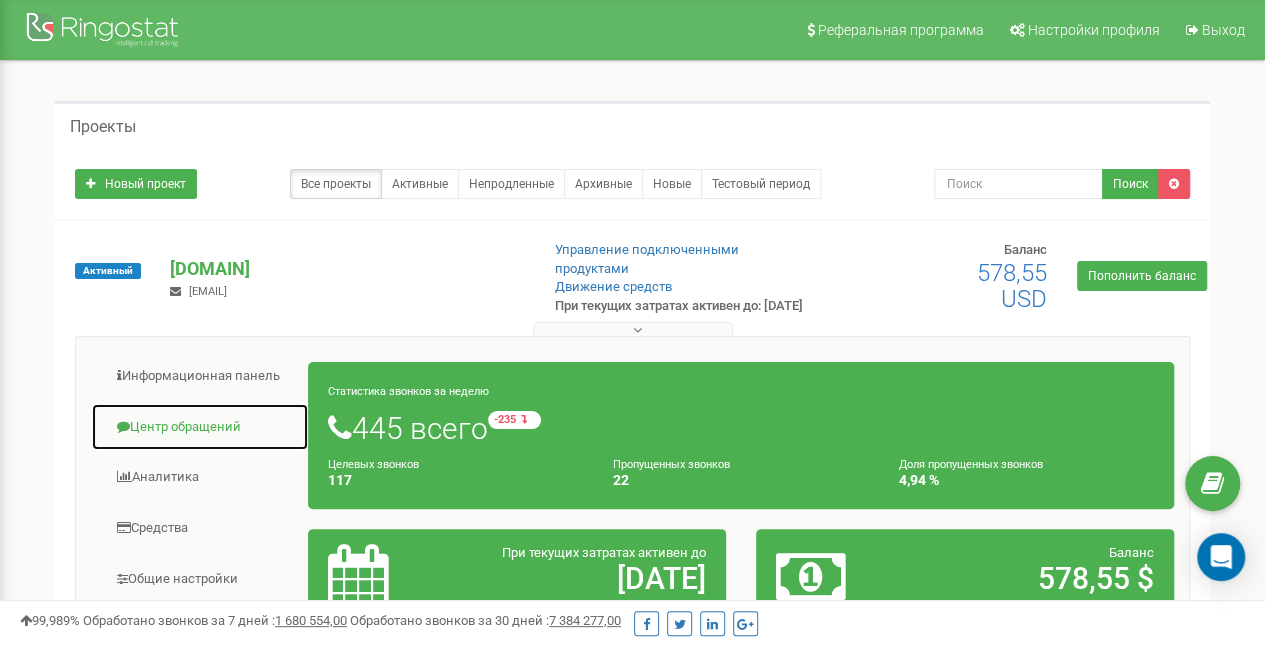 click on "Центр обращений" at bounding box center [200, 427] 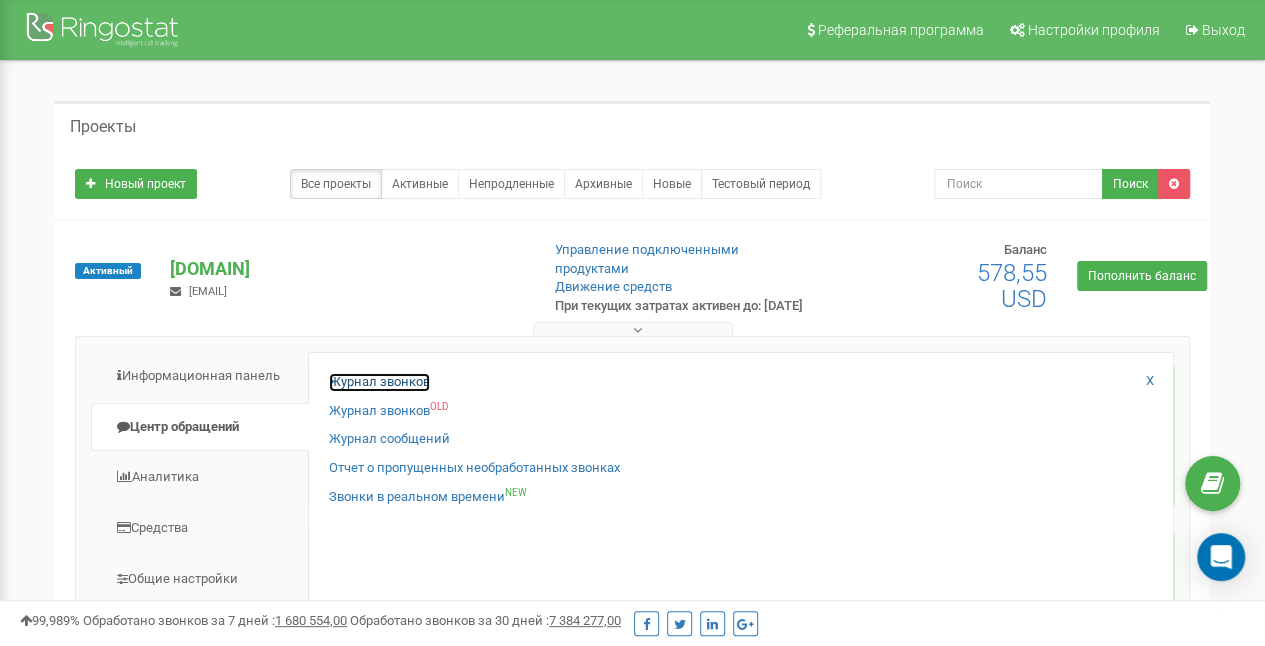 click on "Журнал звонков" at bounding box center [379, 382] 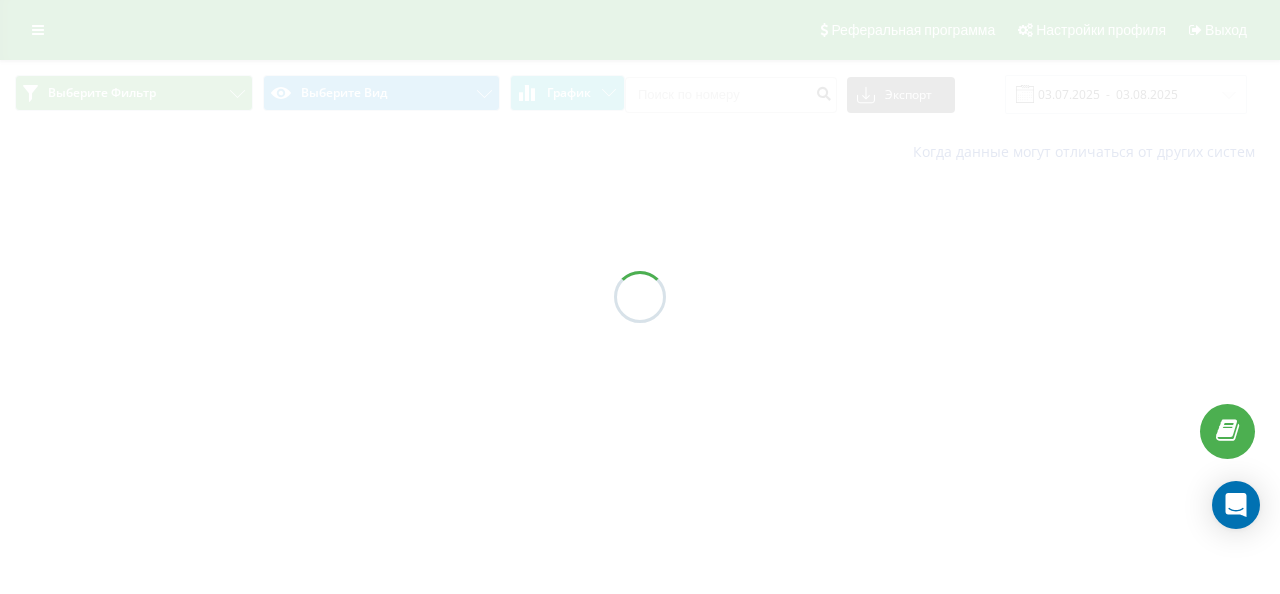 scroll, scrollTop: 0, scrollLeft: 0, axis: both 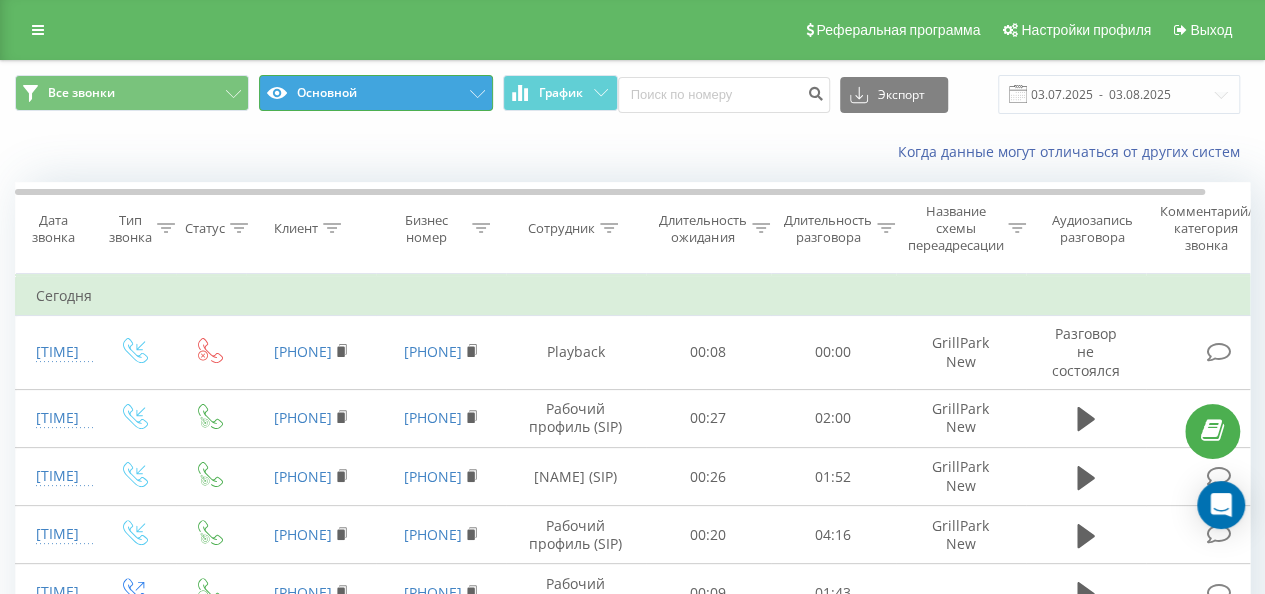 click 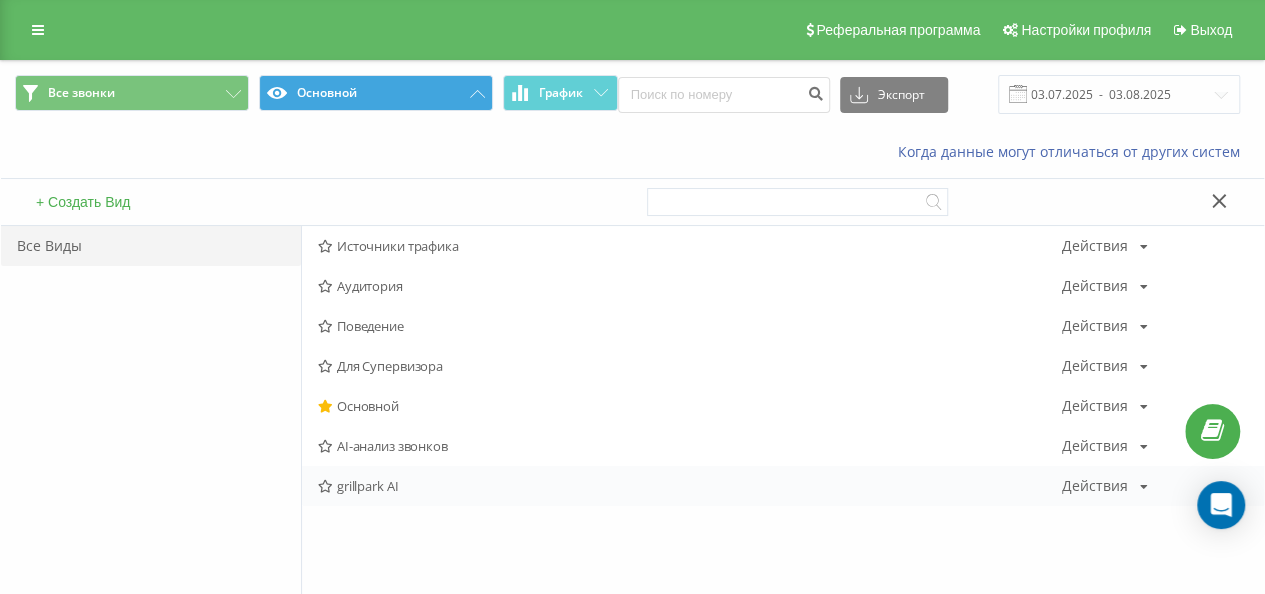 click on "grillpark AI" at bounding box center [690, 486] 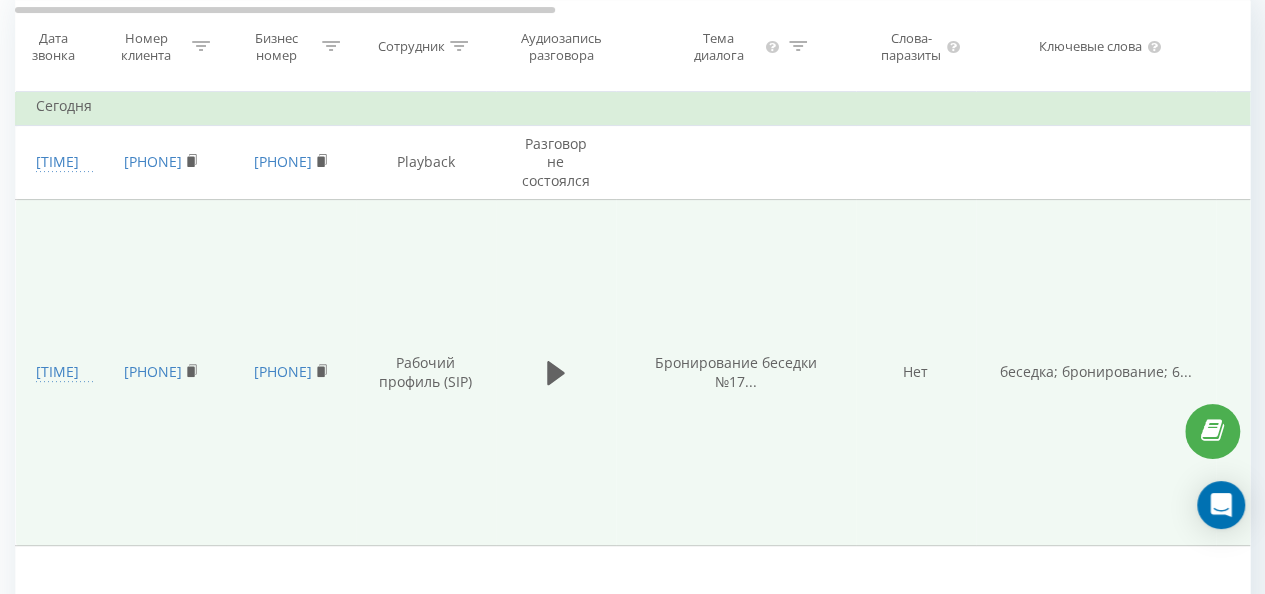 scroll, scrollTop: 200, scrollLeft: 0, axis: vertical 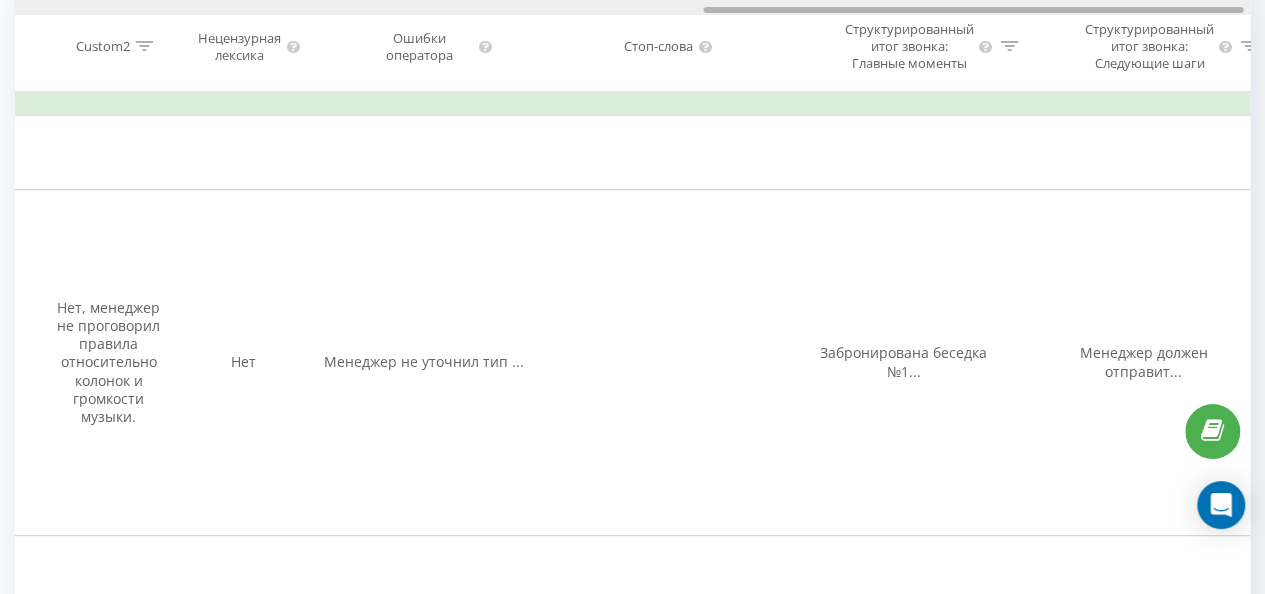 drag, startPoint x: 431, startPoint y: 12, endPoint x: 1120, endPoint y: 23, distance: 689.0878 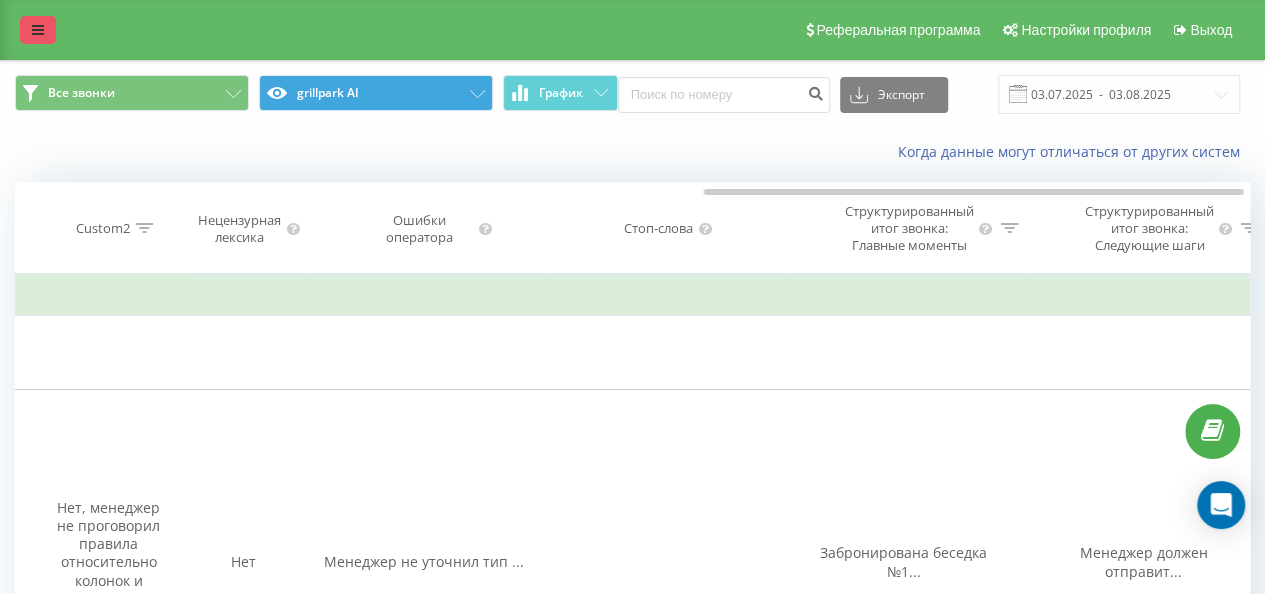 click at bounding box center (38, 30) 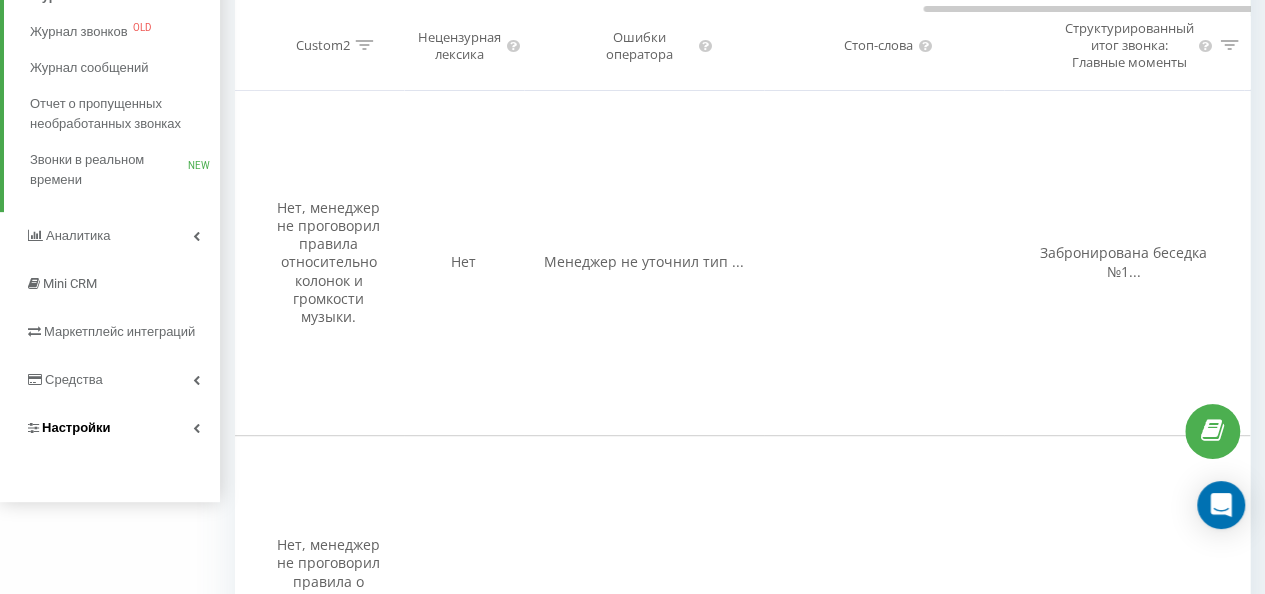 click on "Настройки" at bounding box center [68, 428] 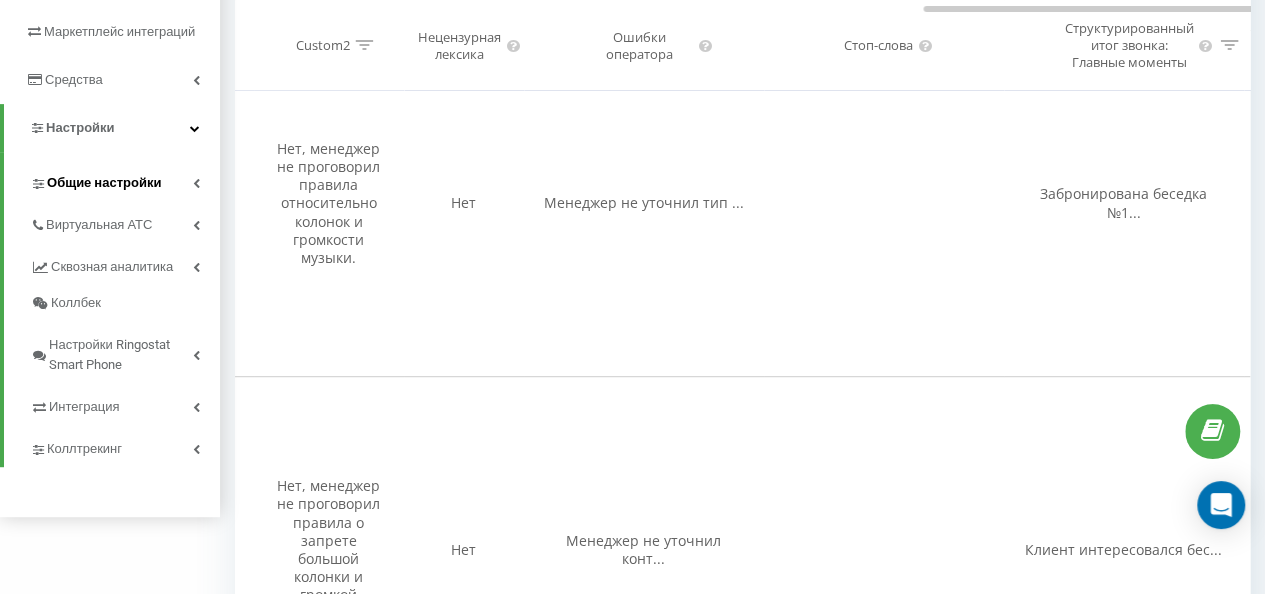 click on "Общие настройки" at bounding box center [104, 183] 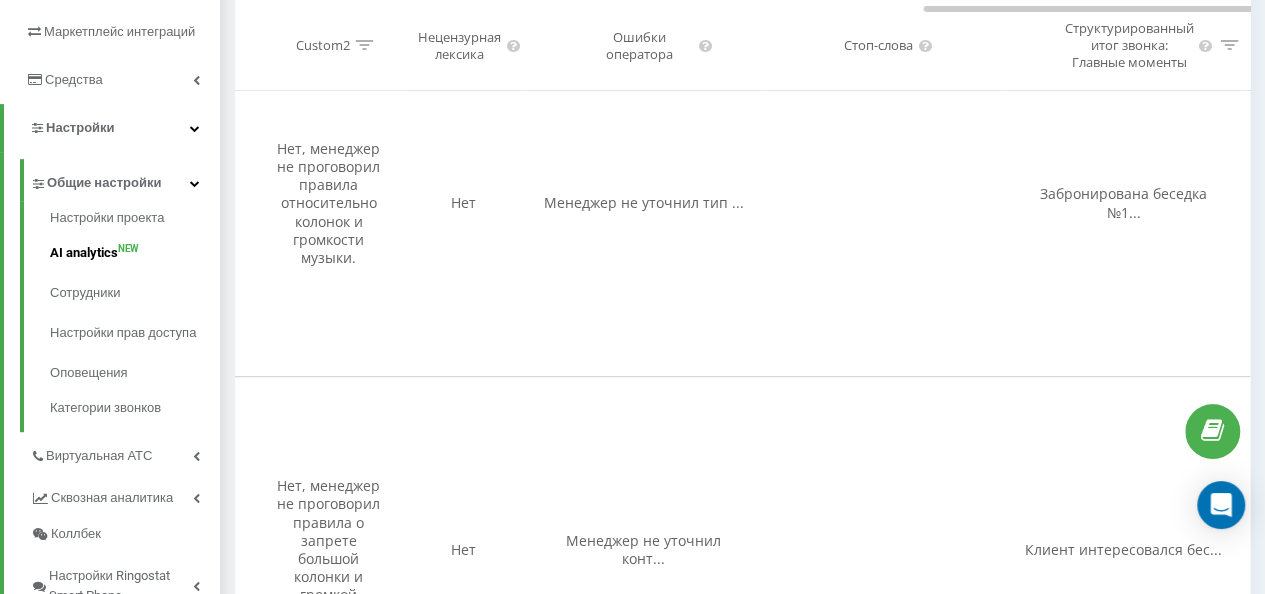 click on "AI analytics NEW" at bounding box center [135, 253] 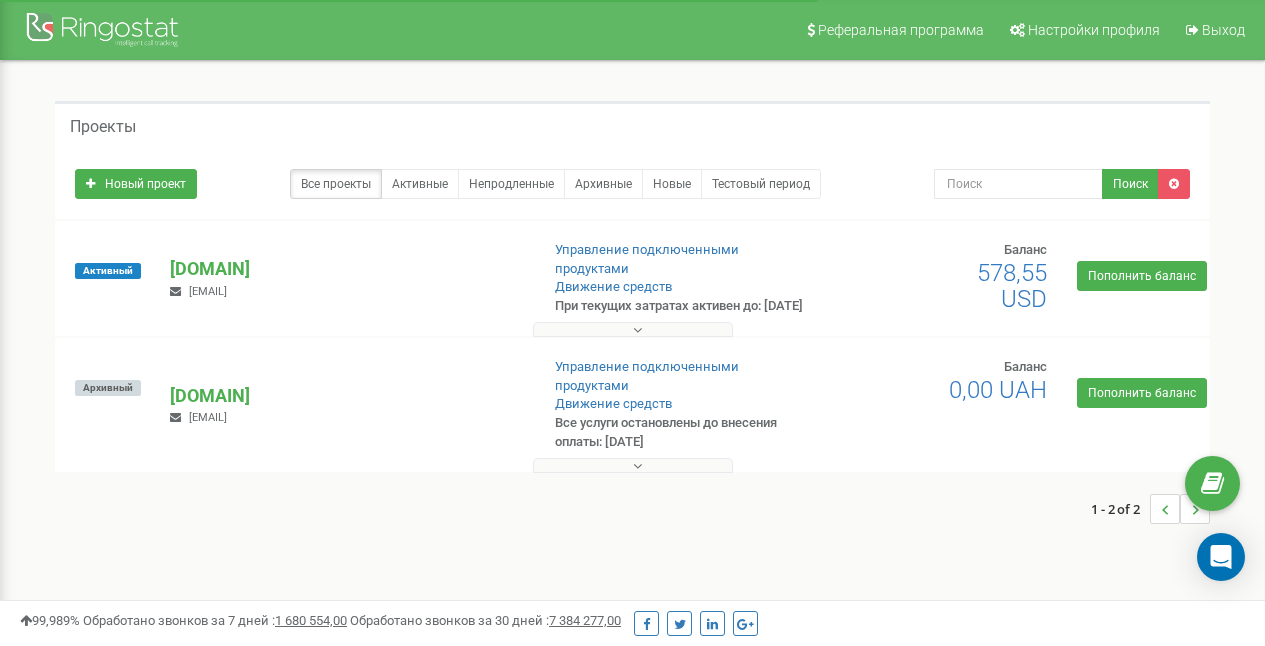 scroll, scrollTop: 0, scrollLeft: 0, axis: both 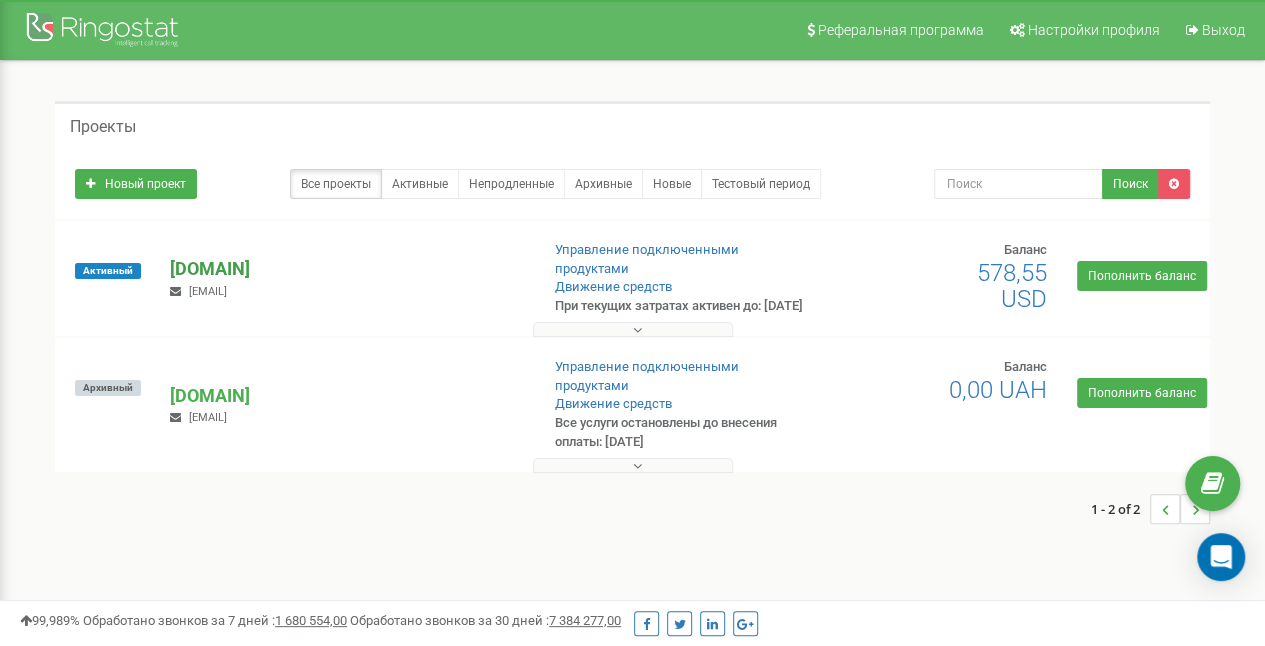 drag, startPoint x: 0, startPoint y: 0, endPoint x: 220, endPoint y: 274, distance: 351.3915 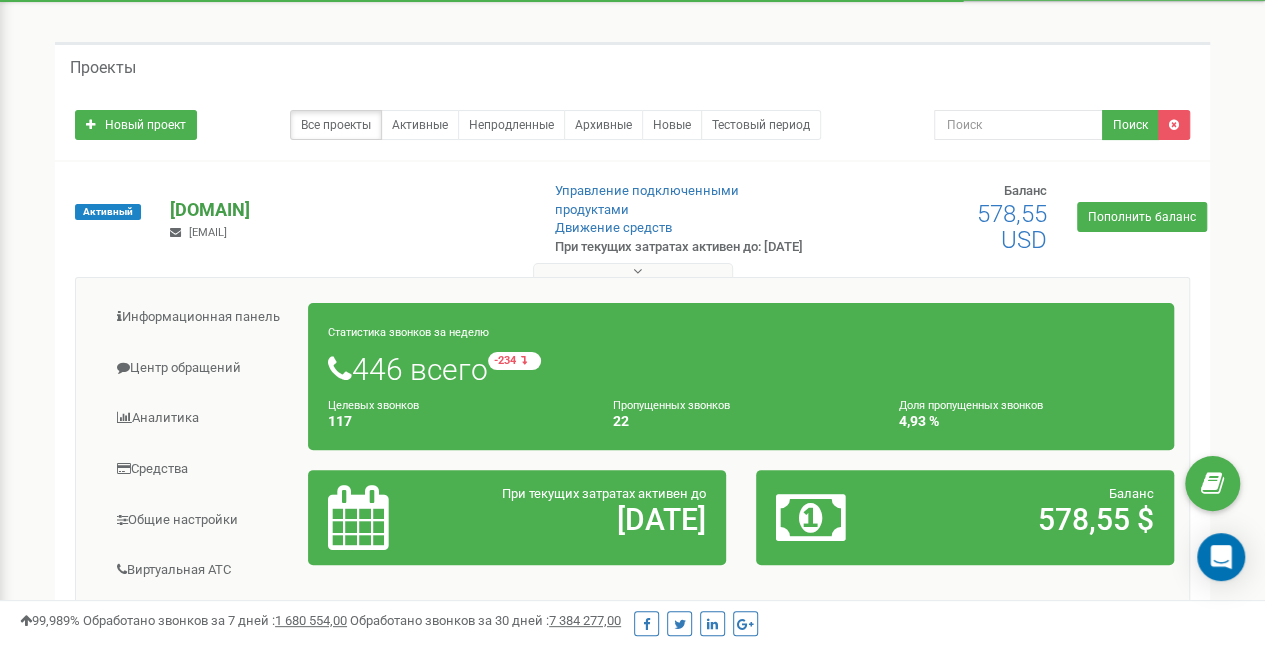 scroll, scrollTop: 100, scrollLeft: 0, axis: vertical 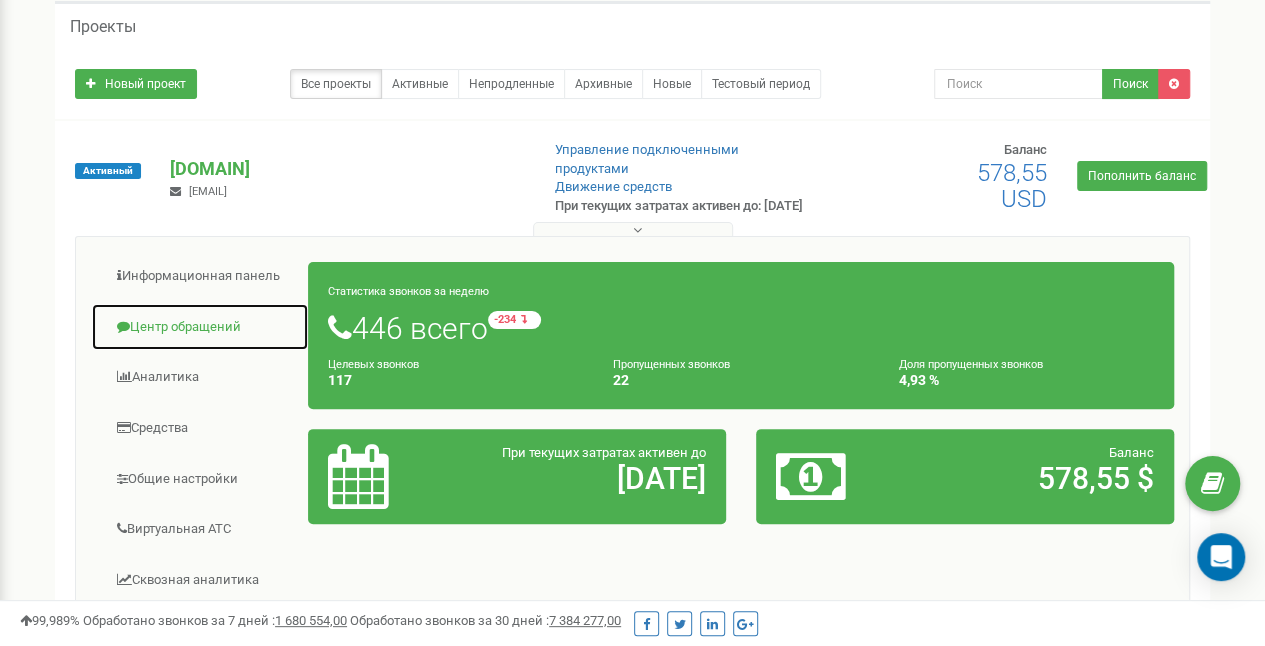 click on "Центр обращений" at bounding box center [200, 327] 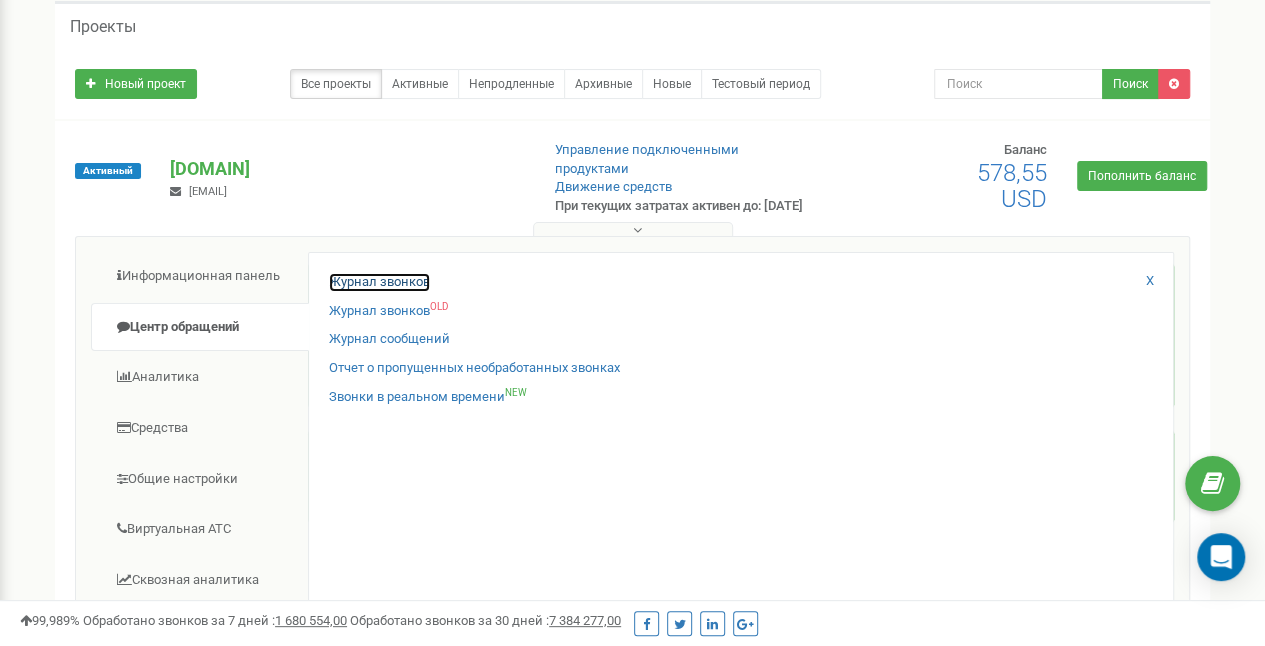 click on "Журнал звонков" at bounding box center [379, 282] 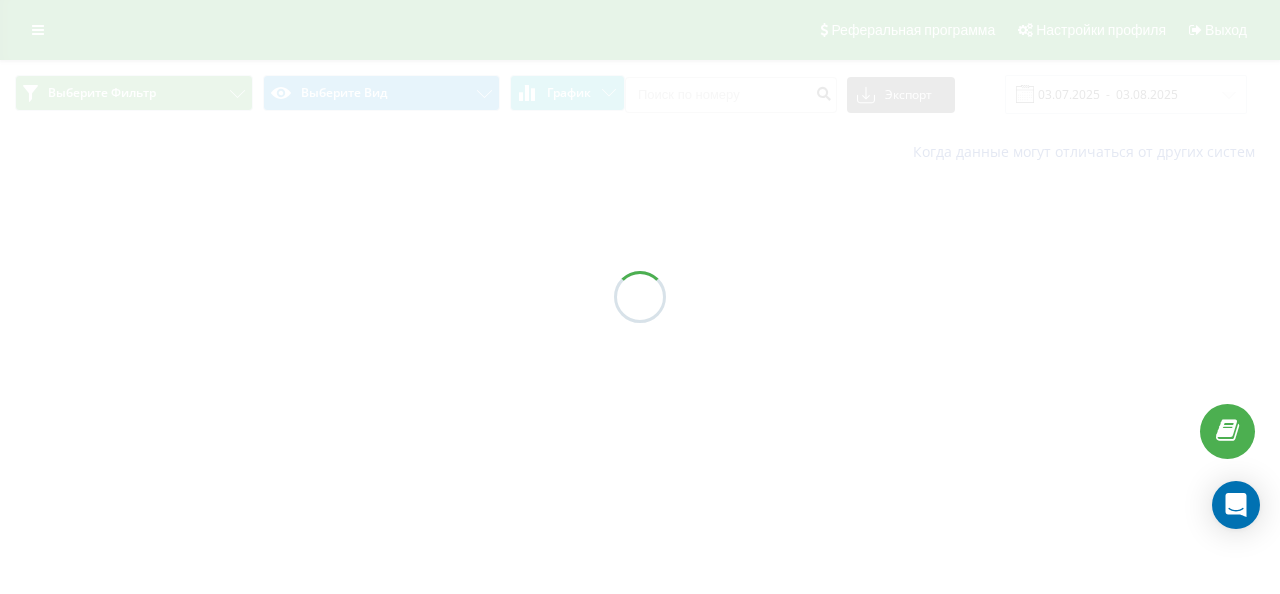 scroll, scrollTop: 0, scrollLeft: 0, axis: both 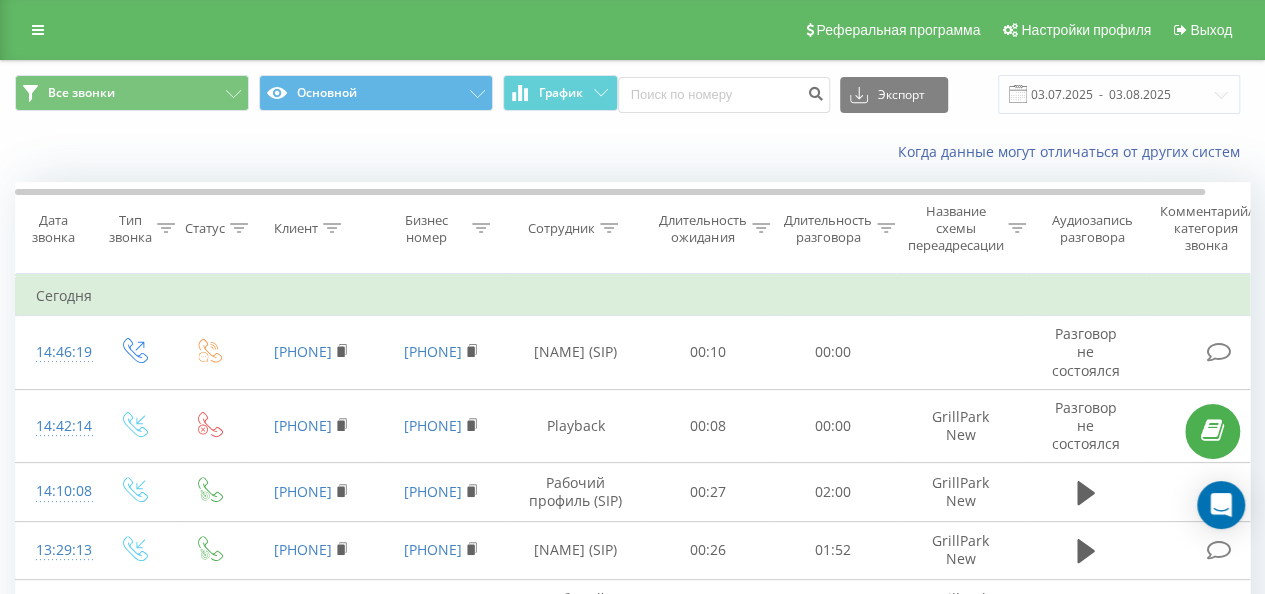 click on "Реферальная программа Настройки профиля Выход" at bounding box center [632, 30] 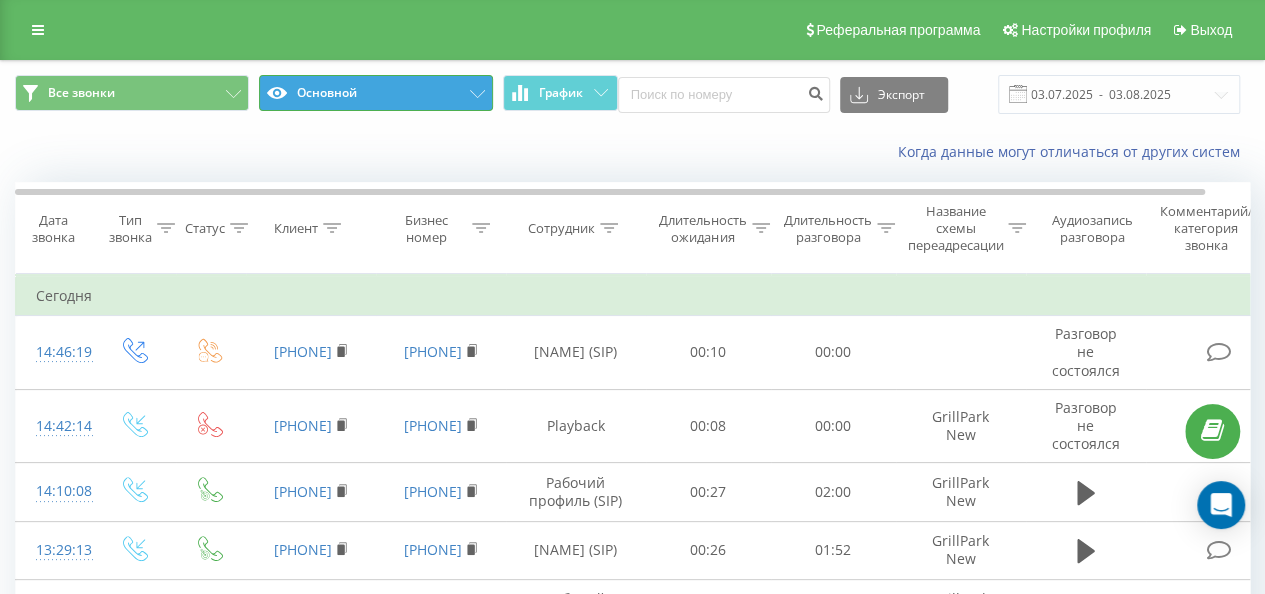 click on "Основной" at bounding box center (376, 93) 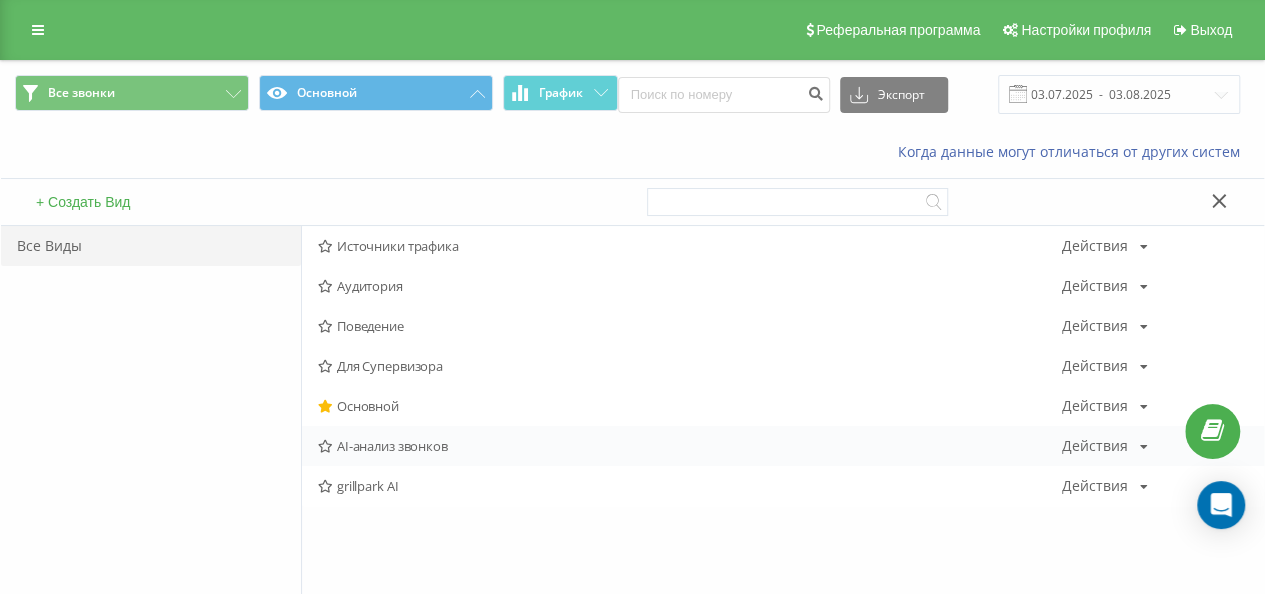 click on "AI-анализ звонков" at bounding box center (690, 446) 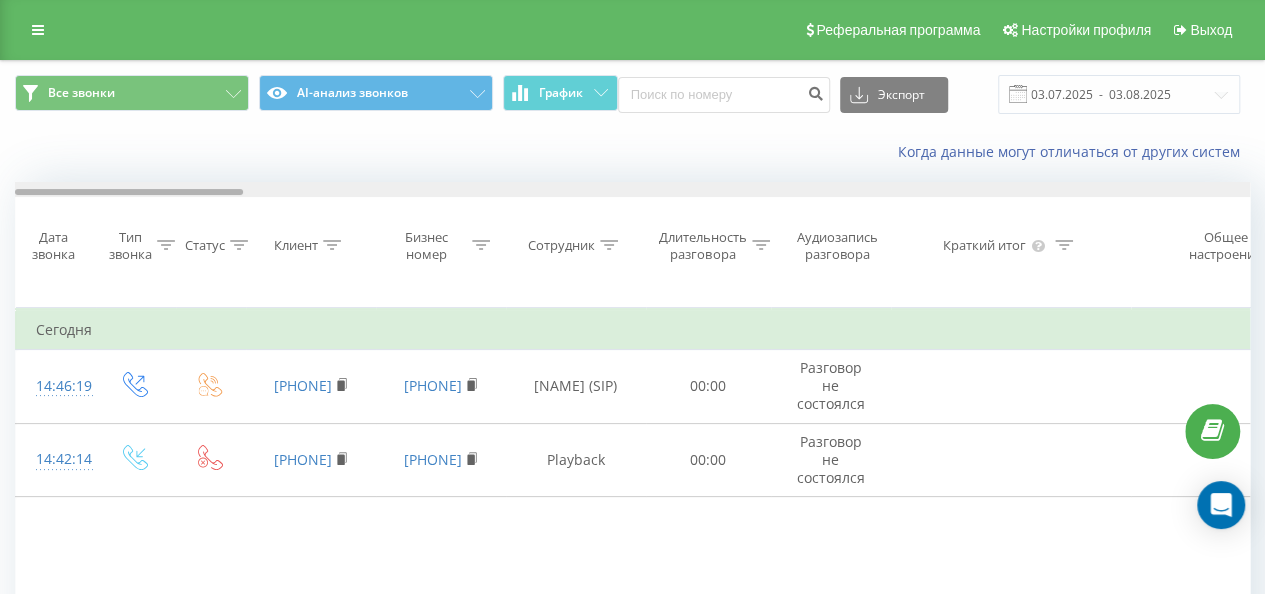 scroll, scrollTop: 0, scrollLeft: 194, axis: horizontal 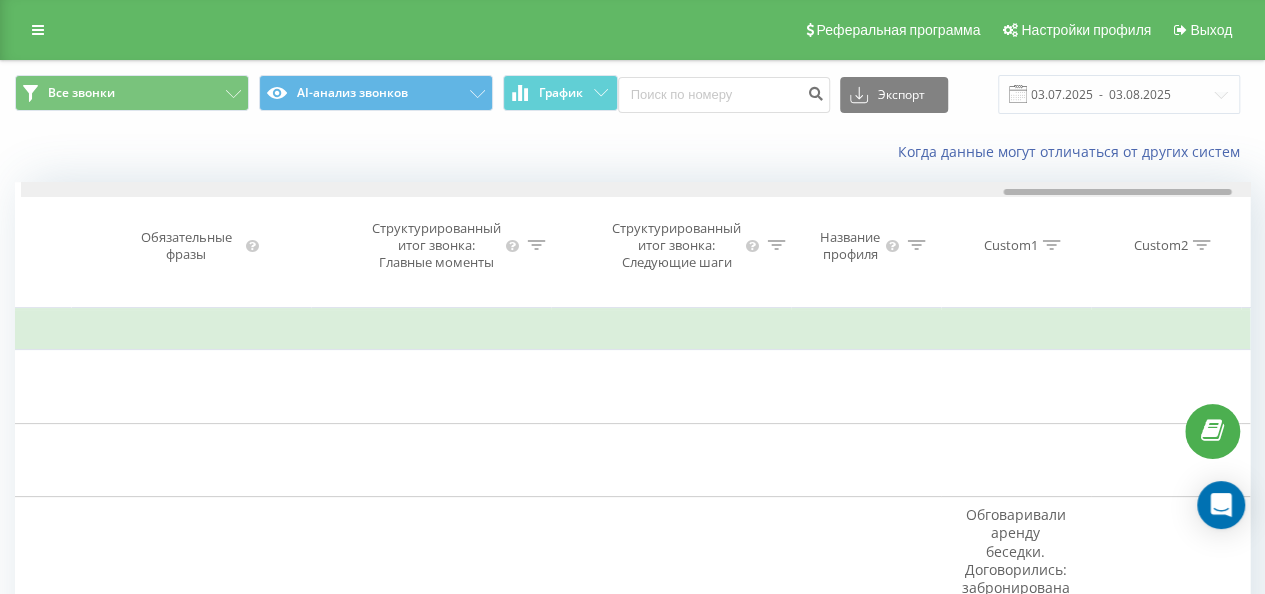 drag, startPoint x: 164, startPoint y: 190, endPoint x: 1145, endPoint y: 199, distance: 981.04126 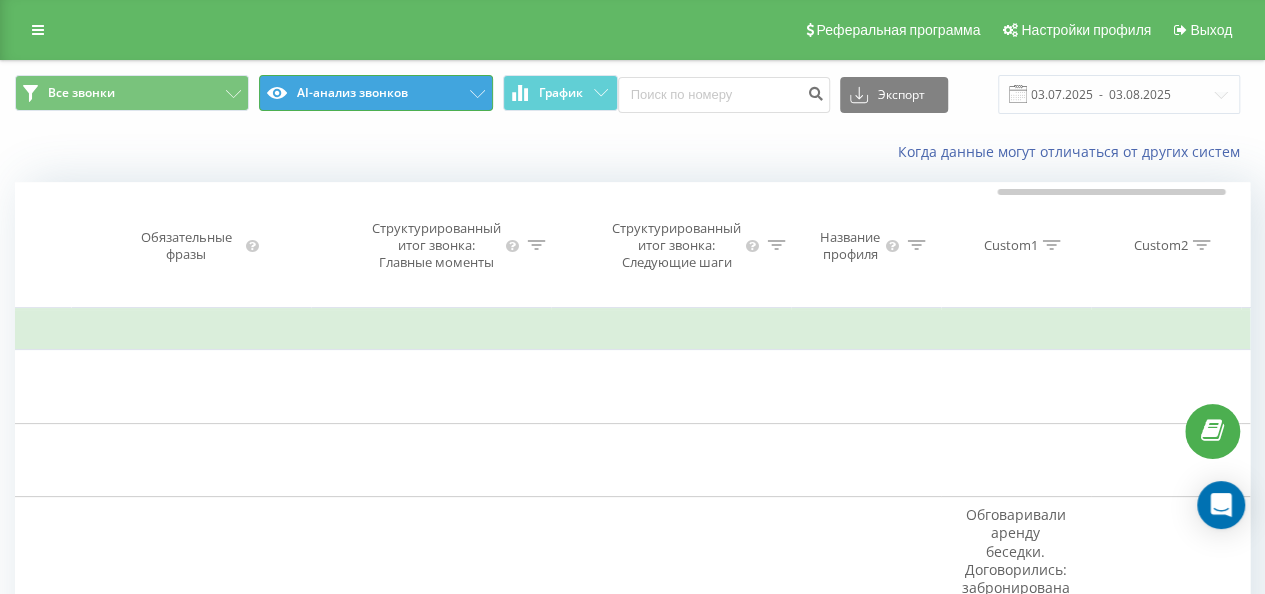 click on "AI-анализ звонков" at bounding box center (376, 93) 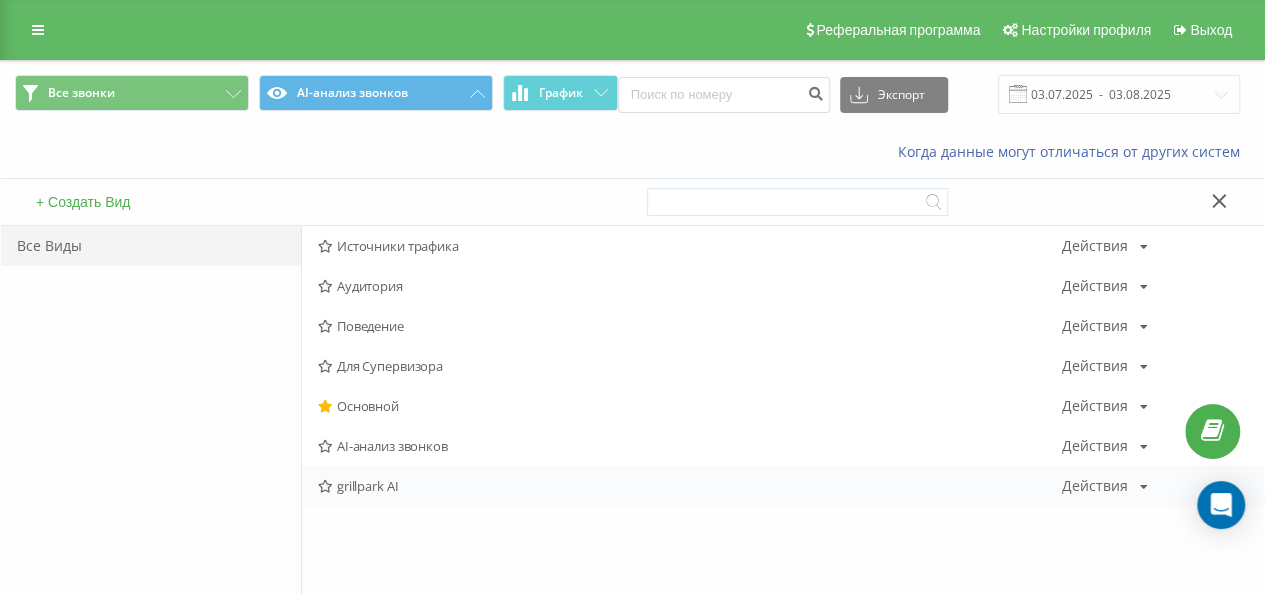 click on "grillpark AI" at bounding box center [690, 486] 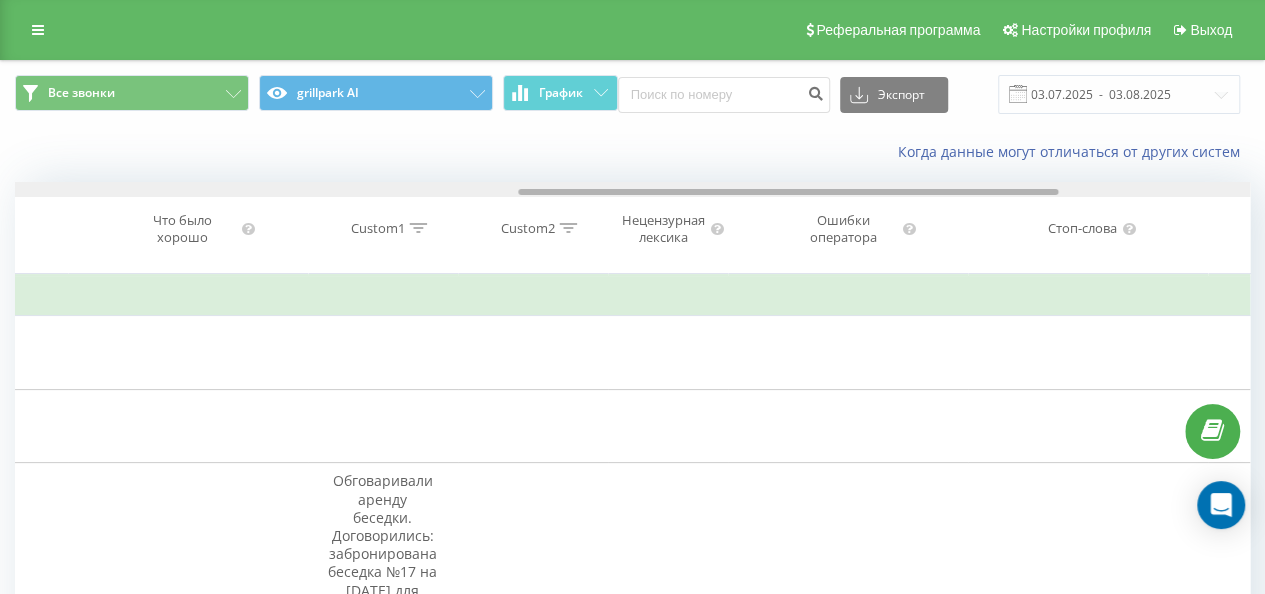 drag, startPoint x: 481, startPoint y: 191, endPoint x: 984, endPoint y: 176, distance: 503.2236 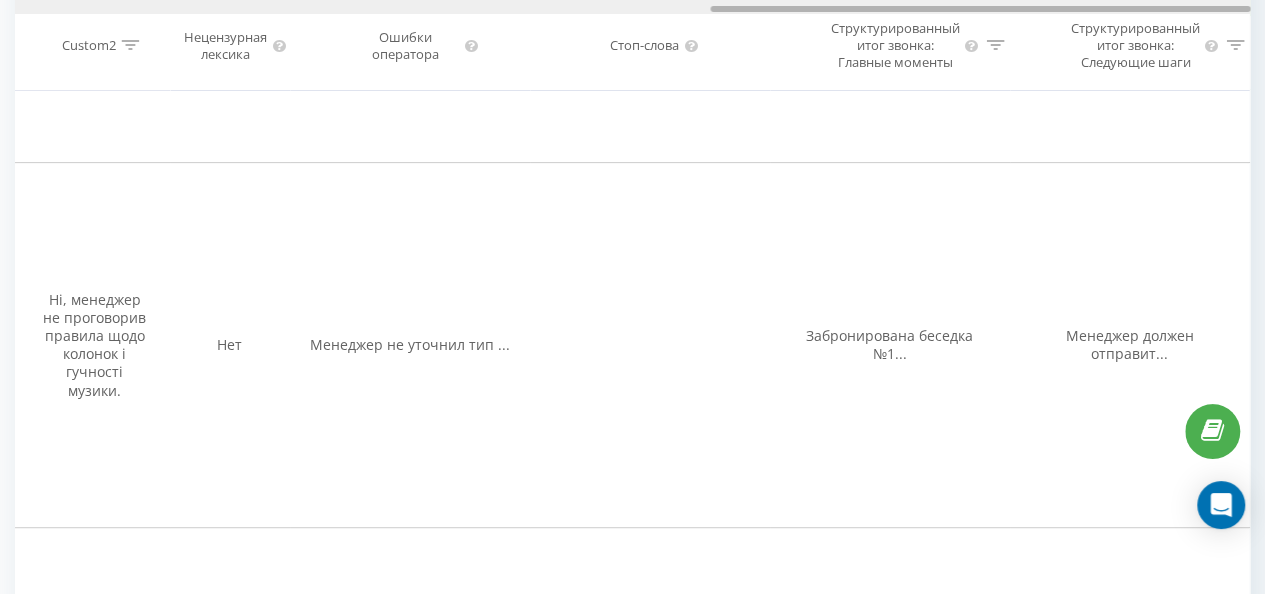 drag, startPoint x: 668, startPoint y: 14, endPoint x: 566, endPoint y: 12, distance: 102.01961 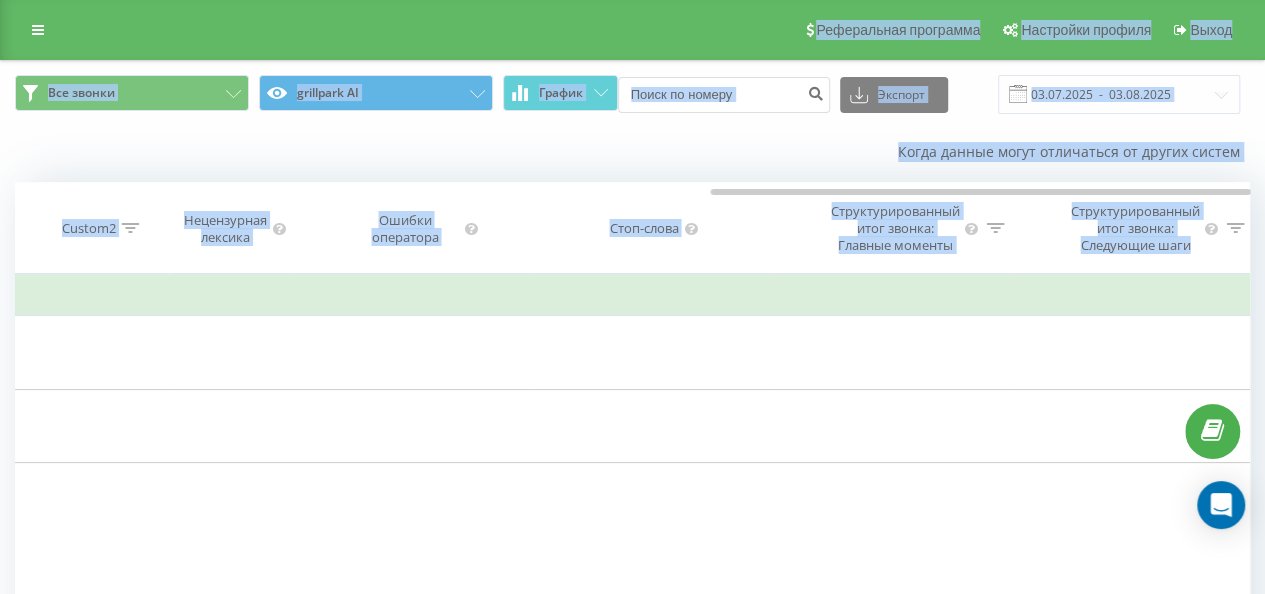 drag, startPoint x: 896, startPoint y: 4, endPoint x: 791, endPoint y: 38, distance: 110.36757 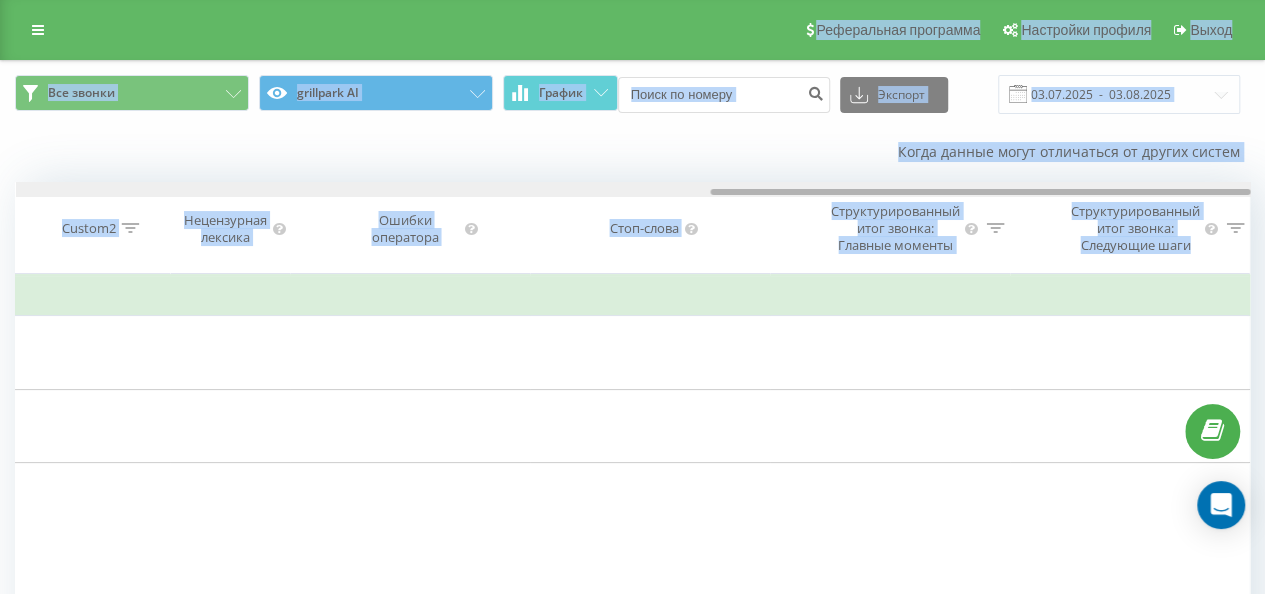 click at bounding box center [633, 189] 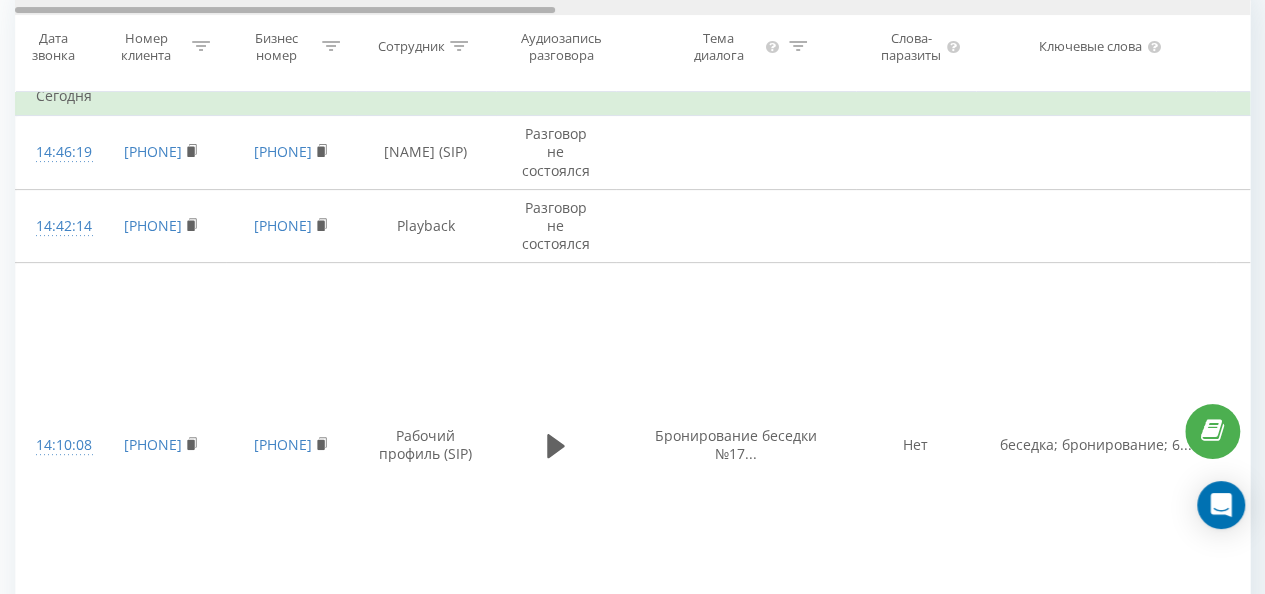 drag, startPoint x: 856, startPoint y: 11, endPoint x: 103, endPoint y: 8, distance: 753.006 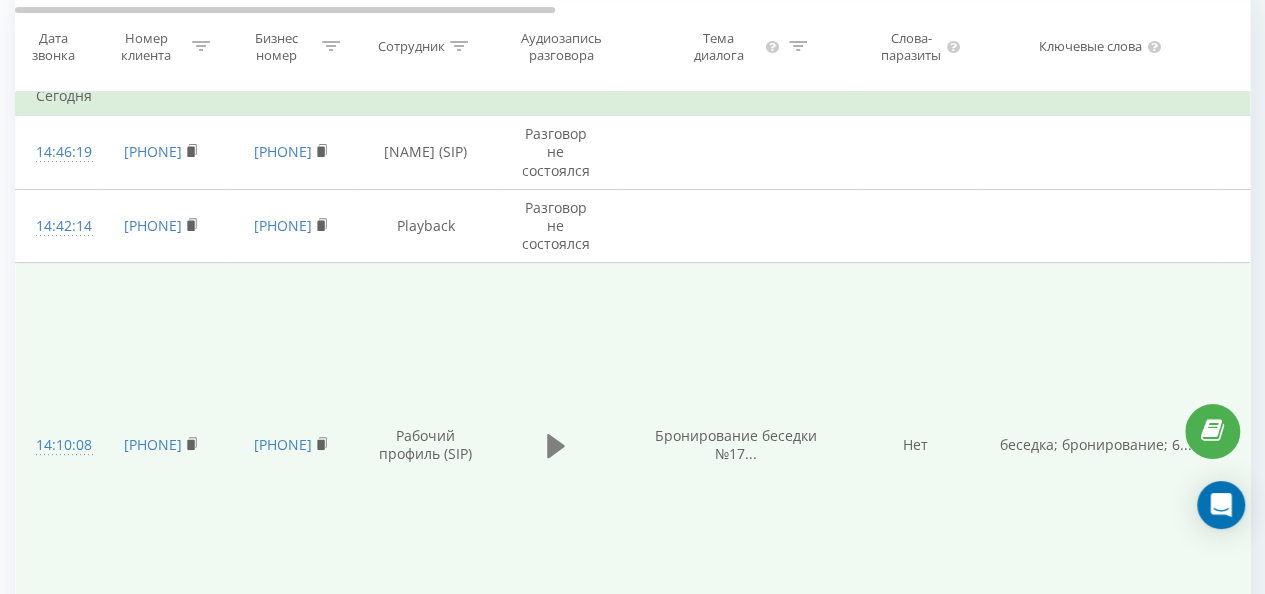 click at bounding box center [556, 446] 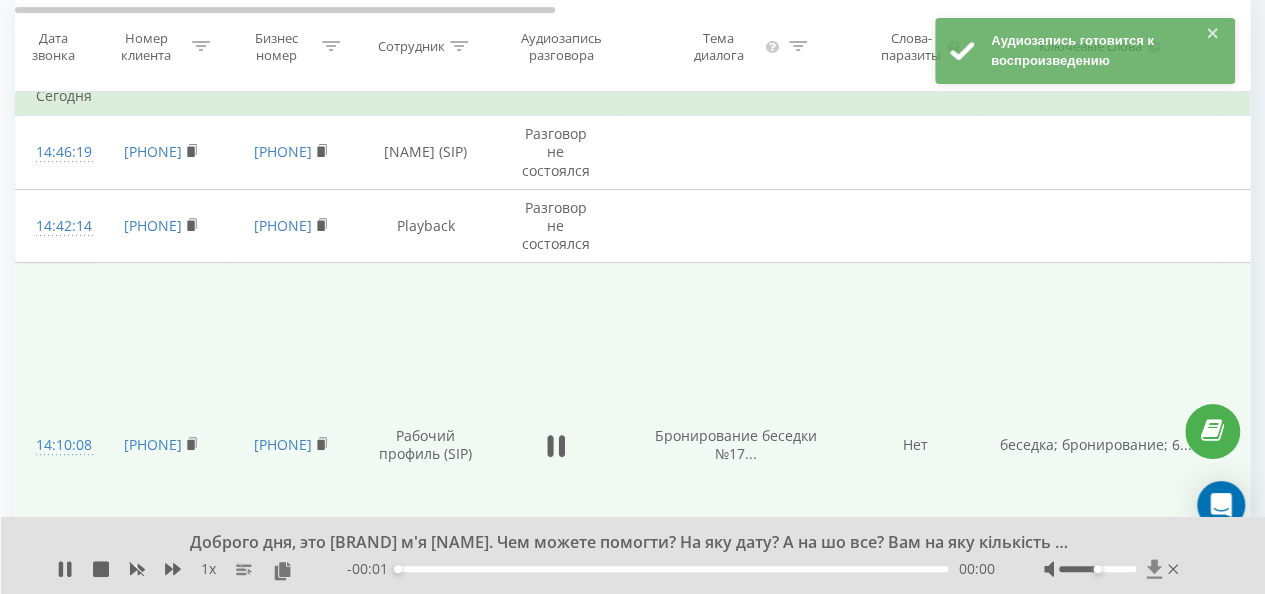 drag, startPoint x: 1098, startPoint y: 574, endPoint x: 1149, endPoint y: 571, distance: 51.088158 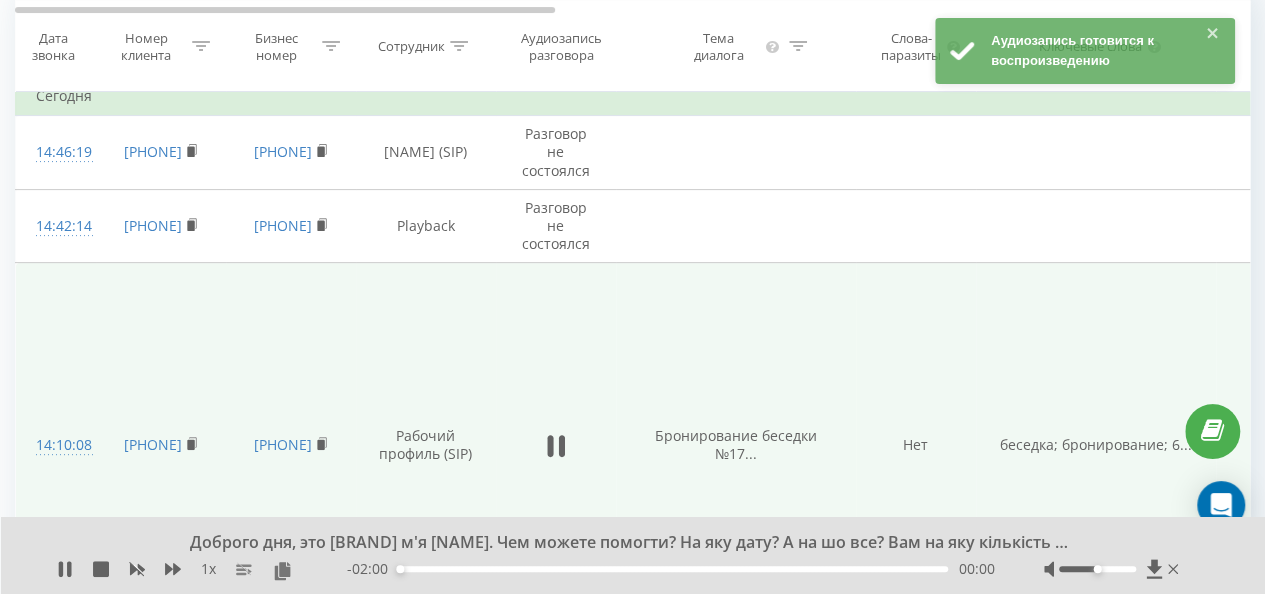 click at bounding box center [1097, 569] 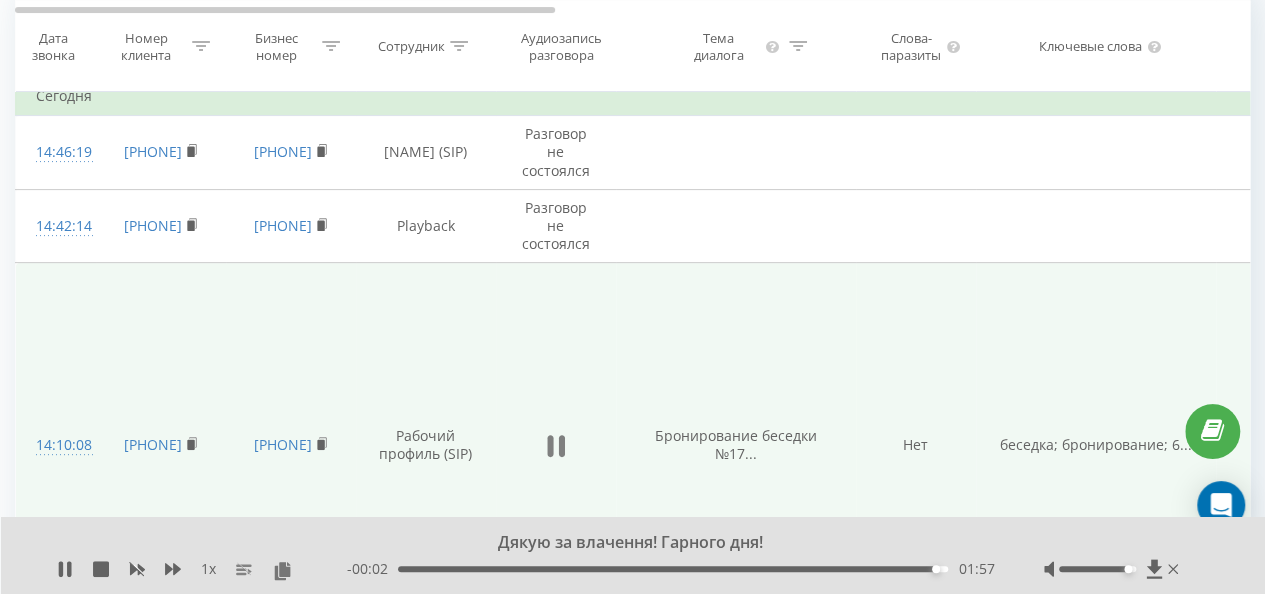 click 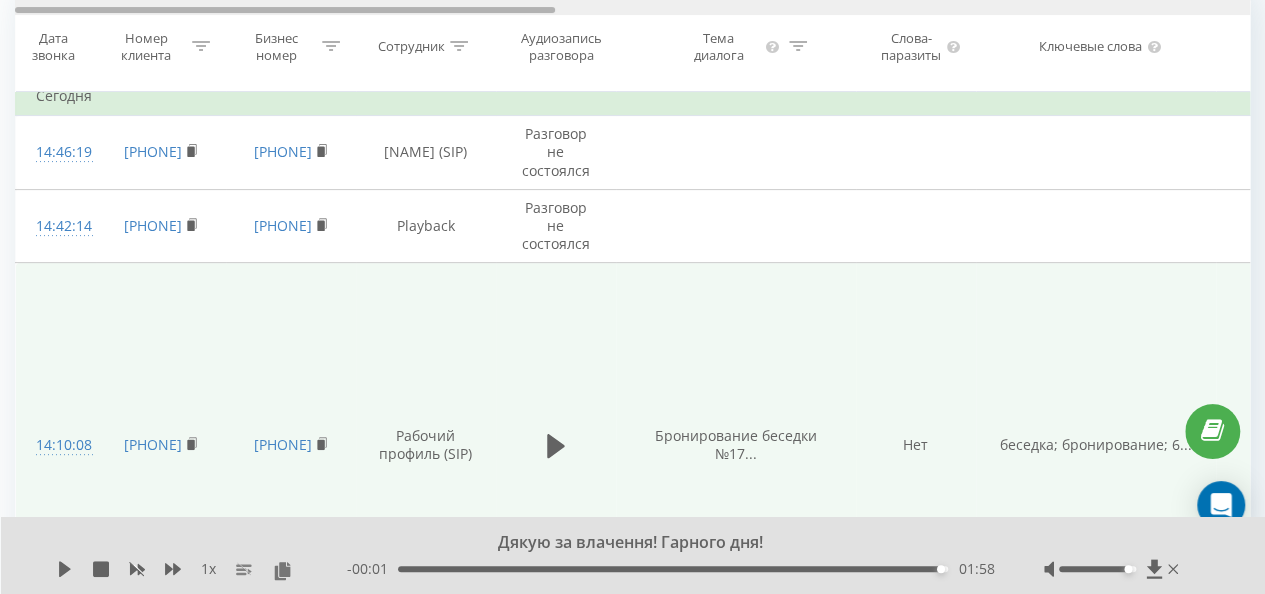 scroll, scrollTop: 0, scrollLeft: 6, axis: horizontal 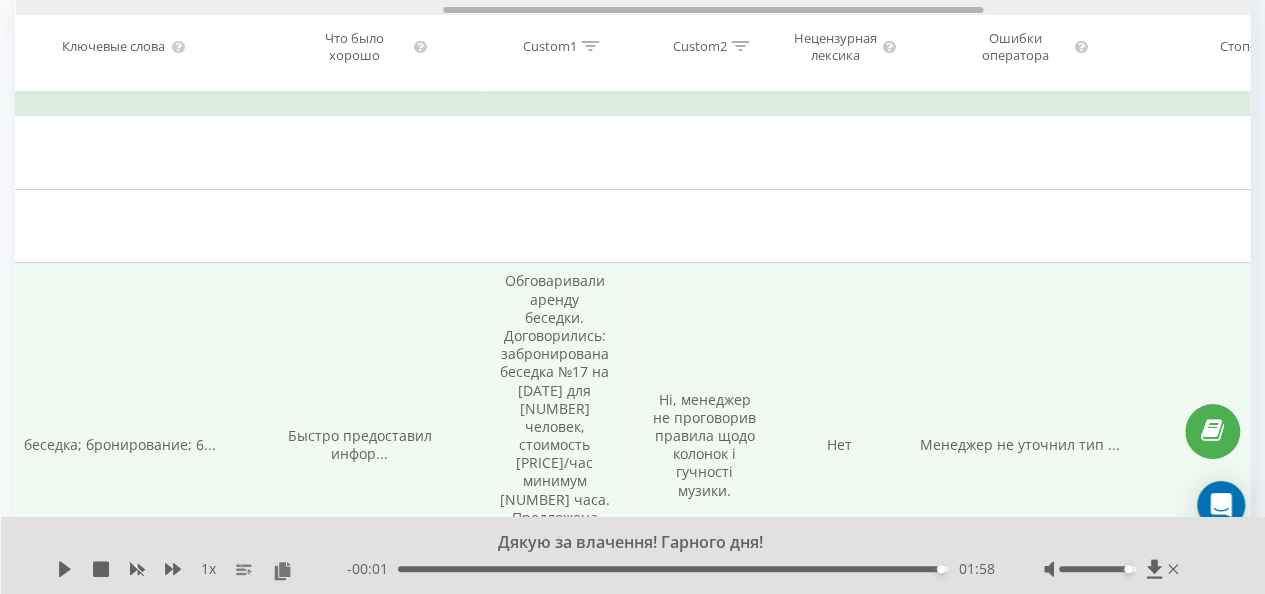 drag, startPoint x: 446, startPoint y: 6, endPoint x: 874, endPoint y: 24, distance: 428.37833 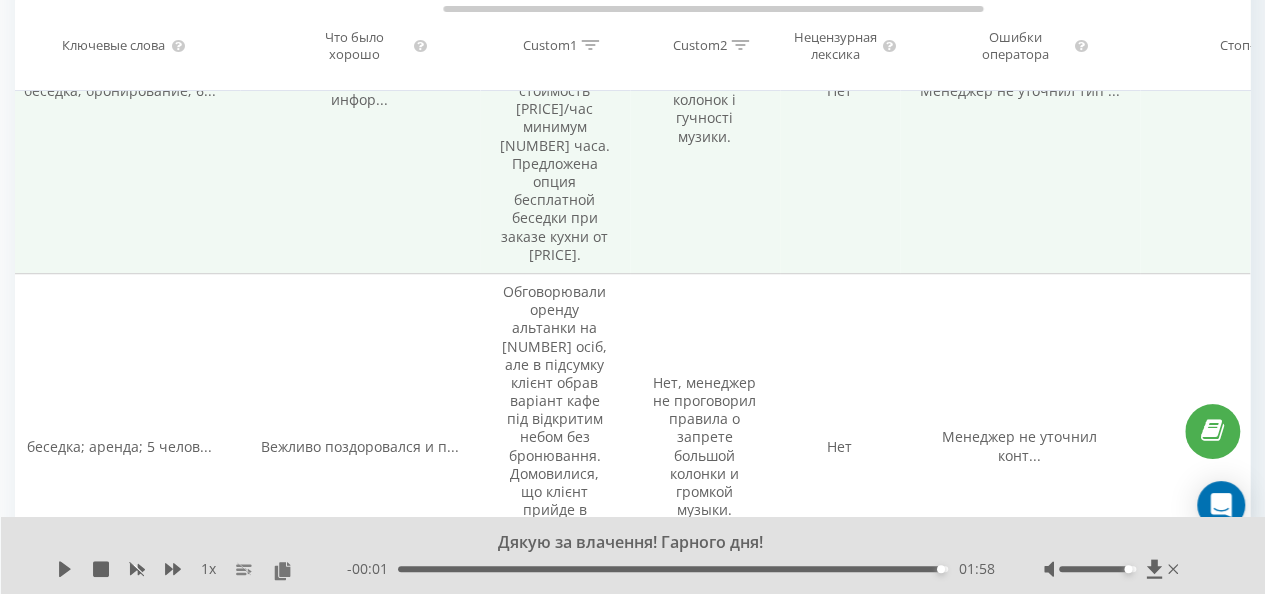 scroll, scrollTop: 600, scrollLeft: 0, axis: vertical 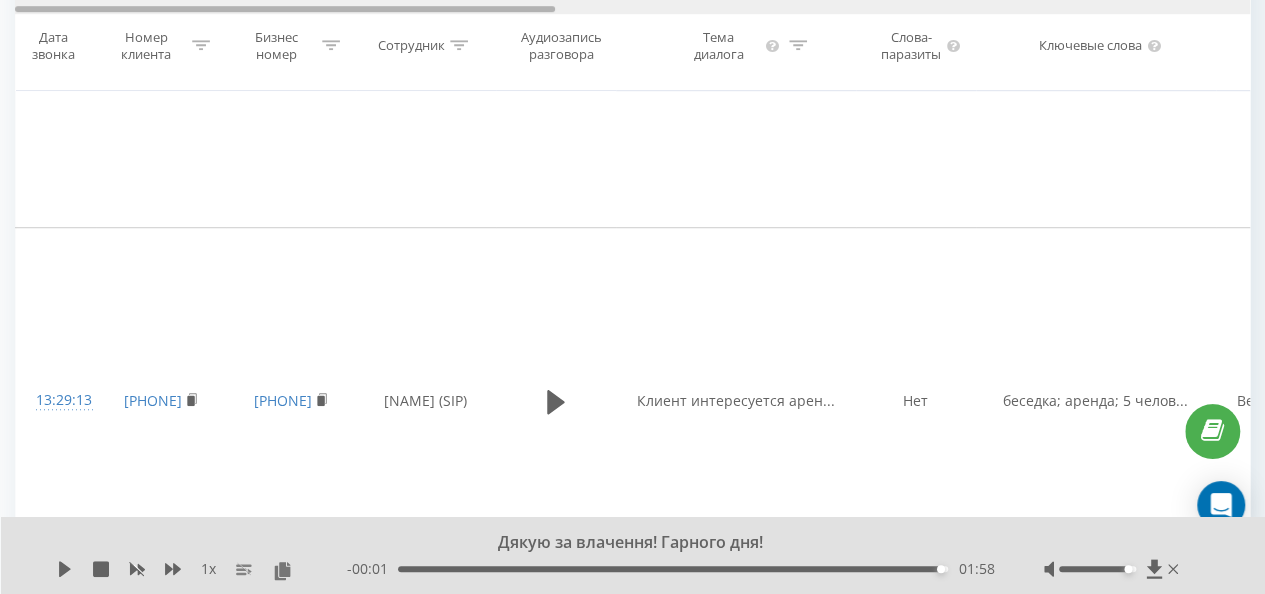 drag, startPoint x: 611, startPoint y: 10, endPoint x: 146, endPoint y: -78, distance: 473.25363 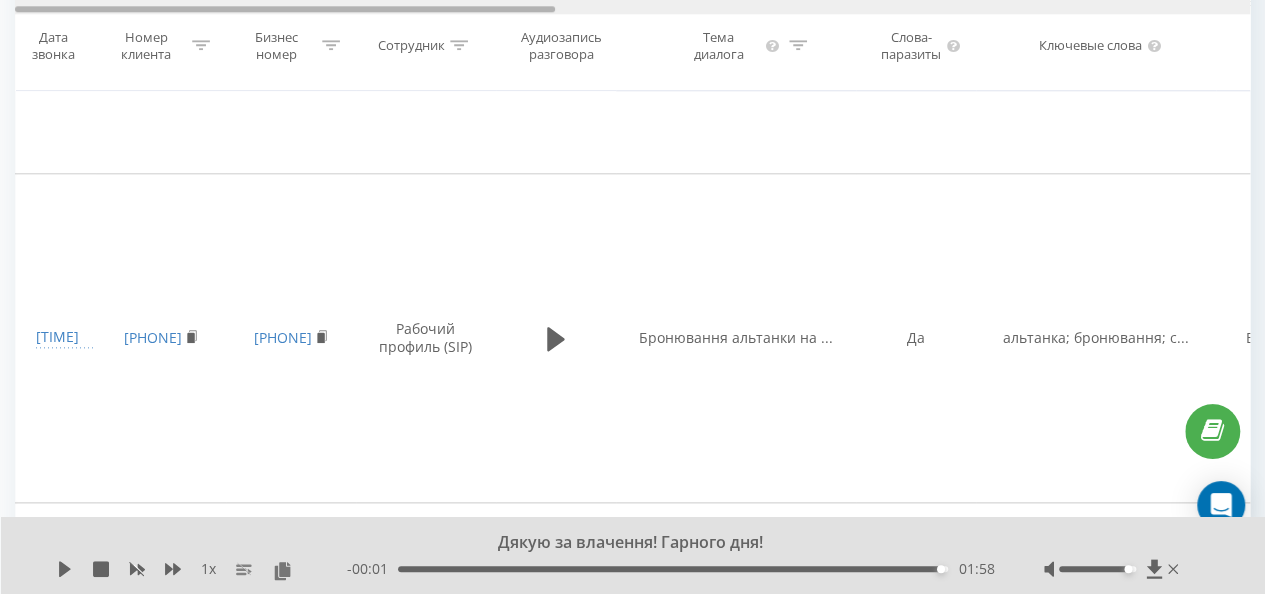 drag, startPoint x: 512, startPoint y: 11, endPoint x: 394, endPoint y: 9, distance: 118.016945 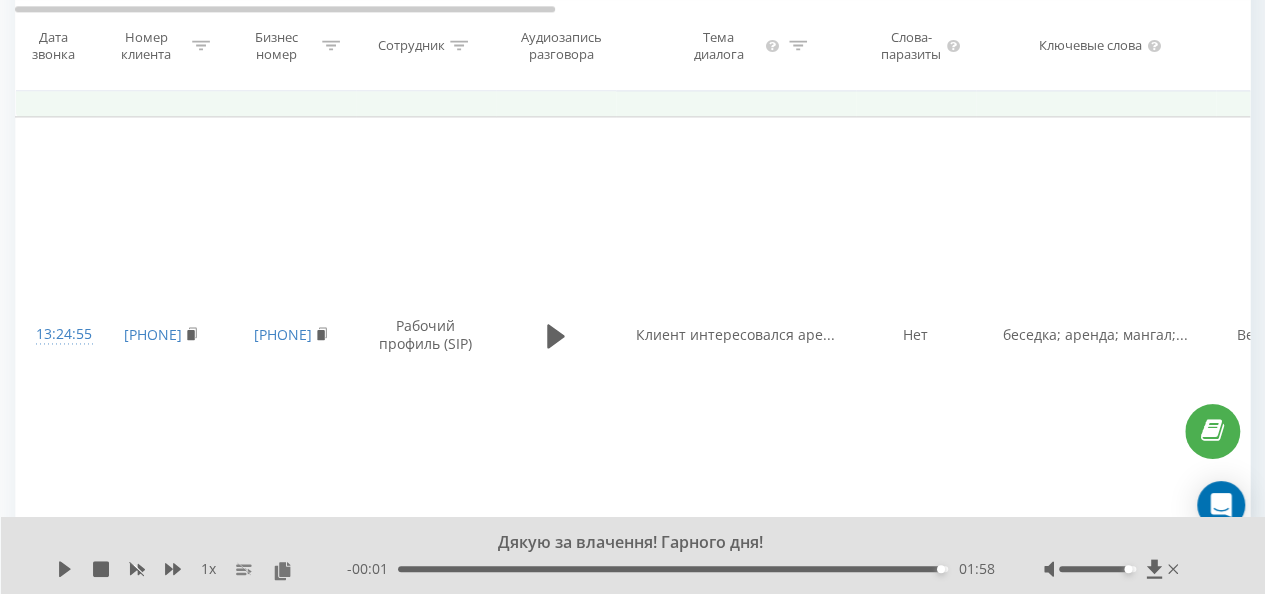 scroll, scrollTop: 1400, scrollLeft: 0, axis: vertical 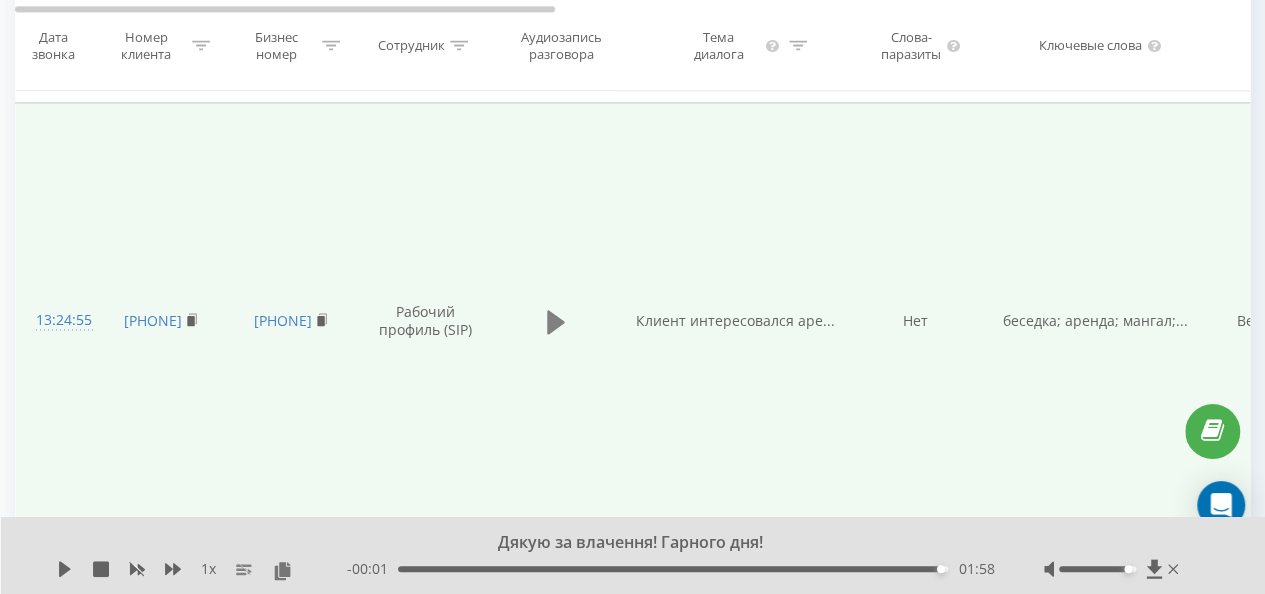 click 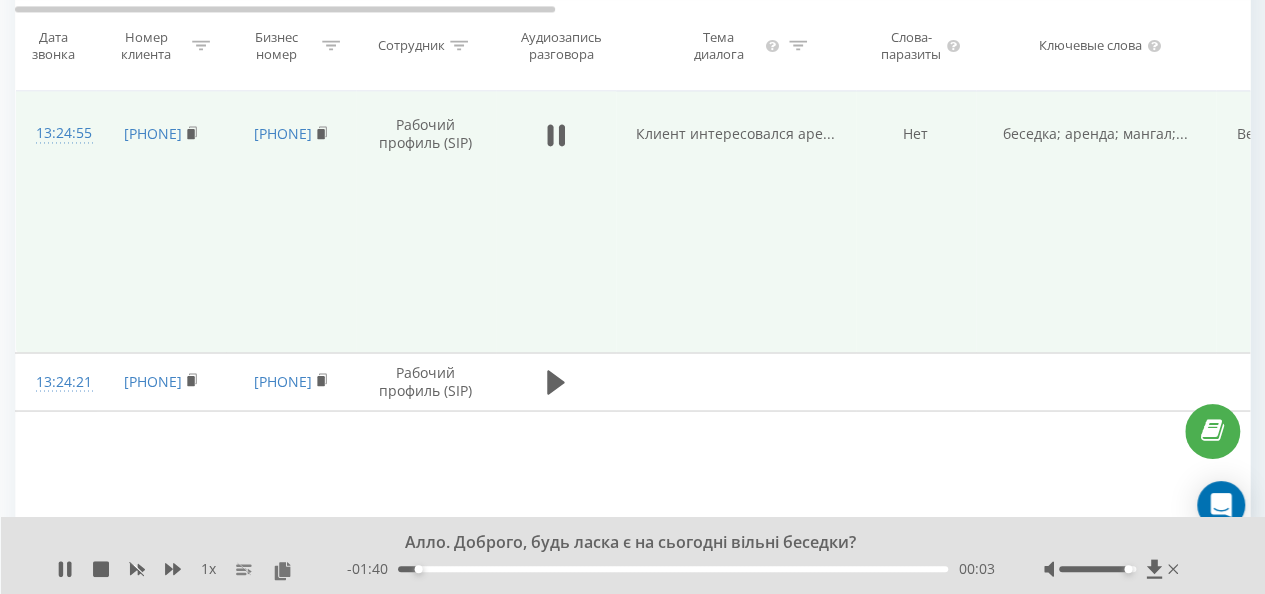scroll, scrollTop: 1600, scrollLeft: 0, axis: vertical 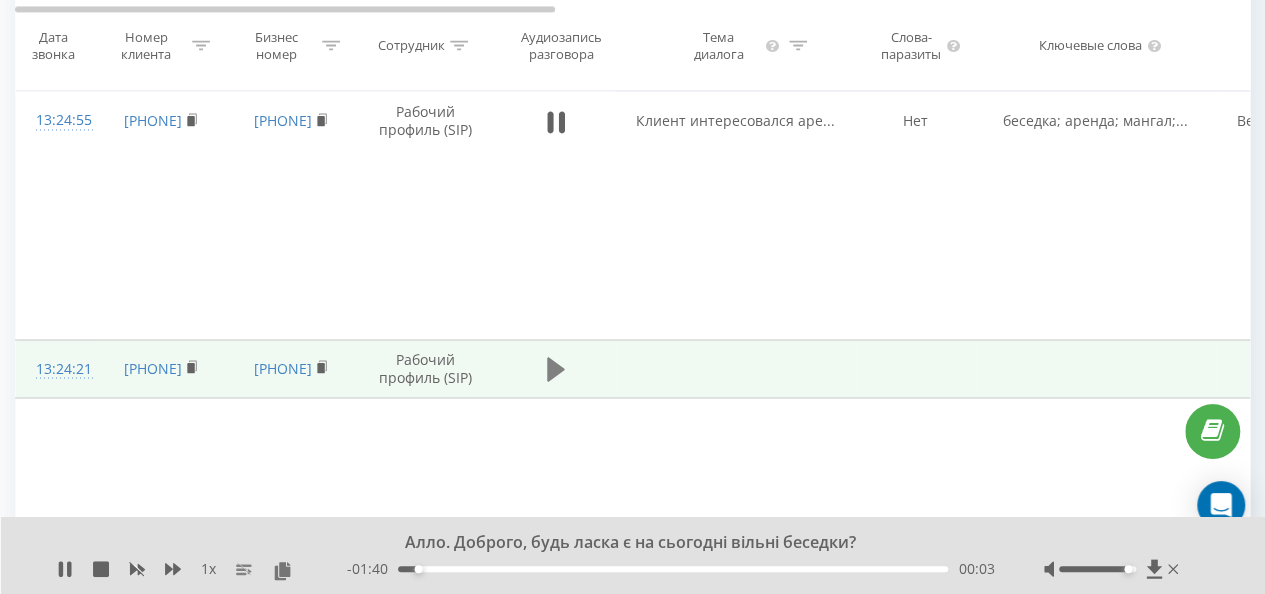 click 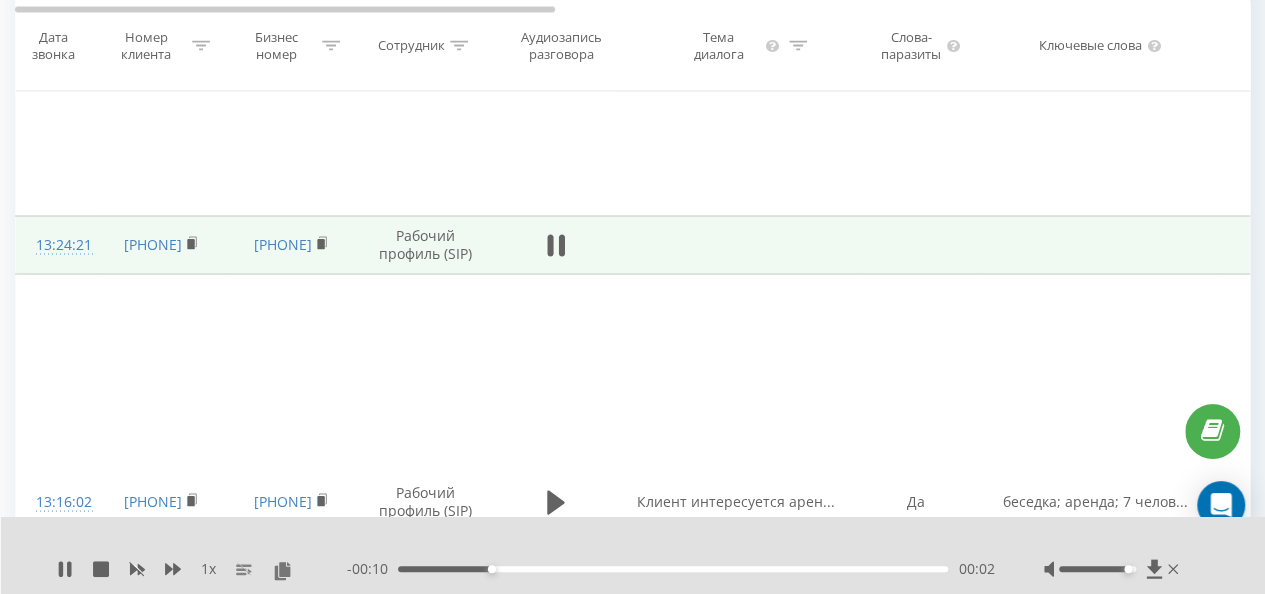scroll, scrollTop: 1900, scrollLeft: 0, axis: vertical 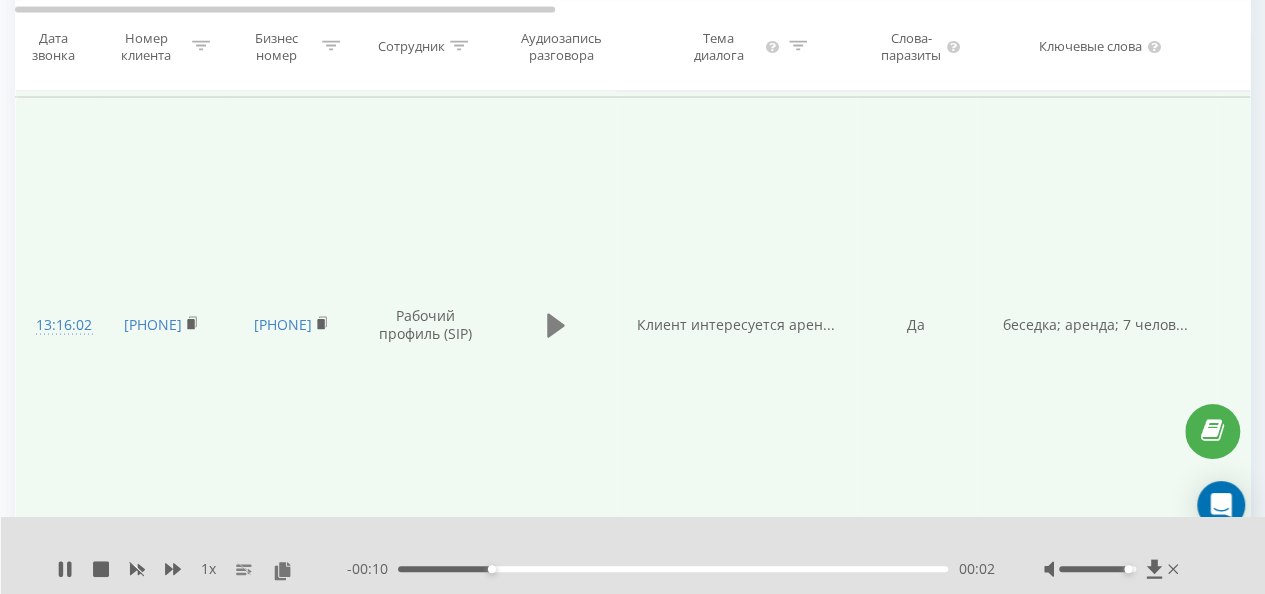 click at bounding box center (556, 326) 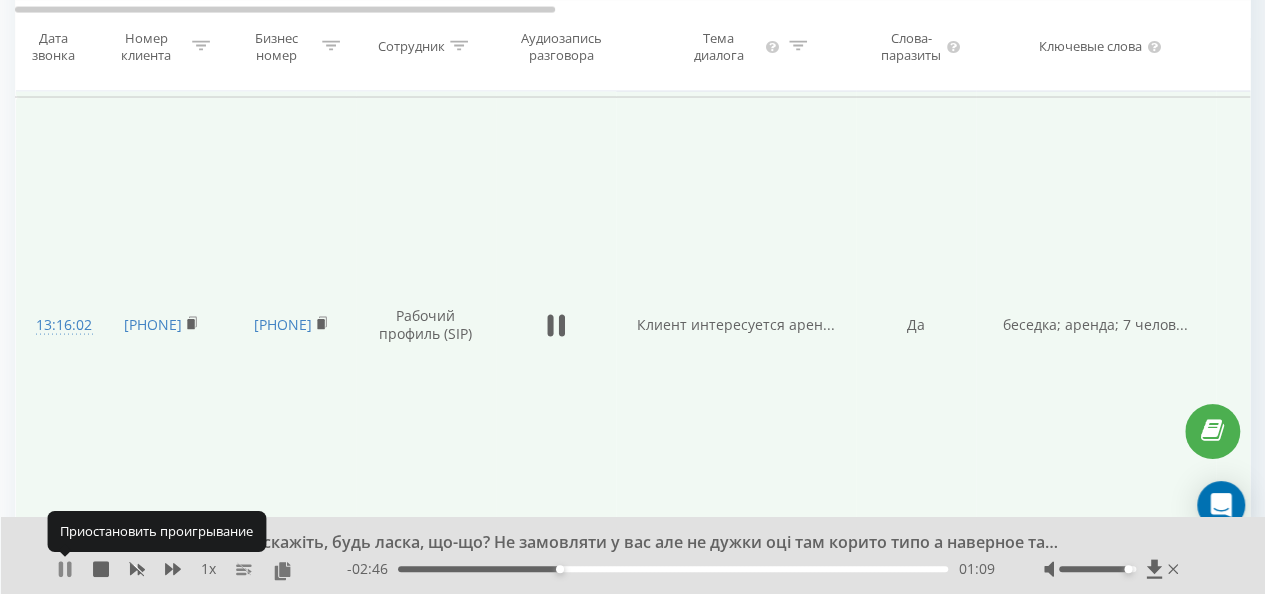 click 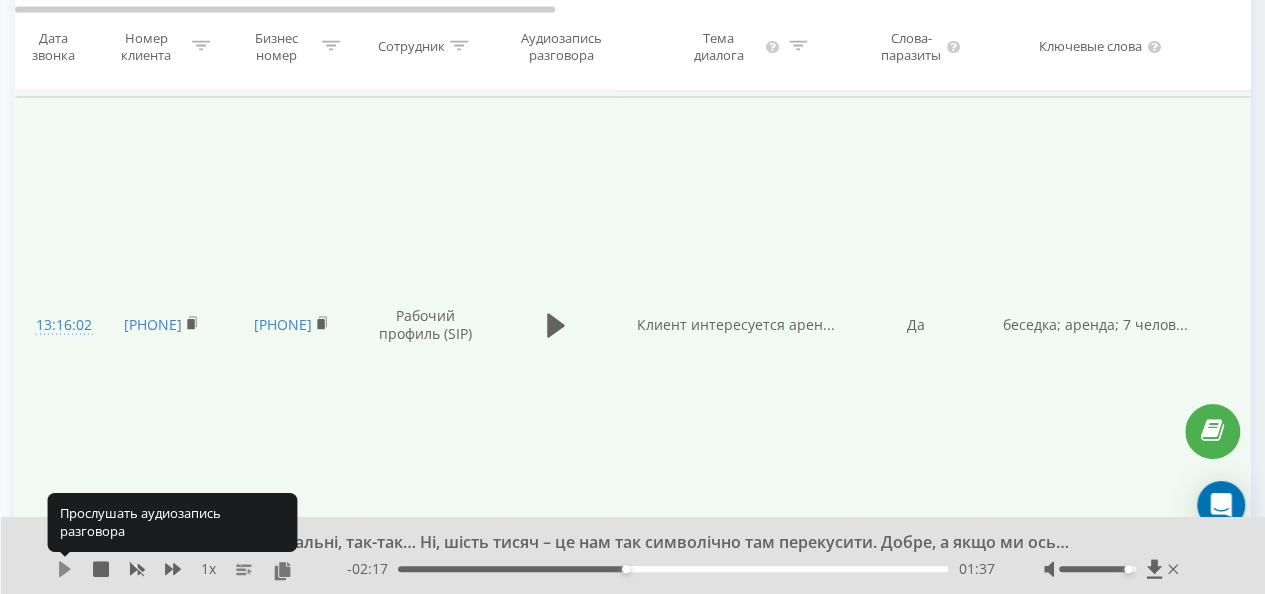 click 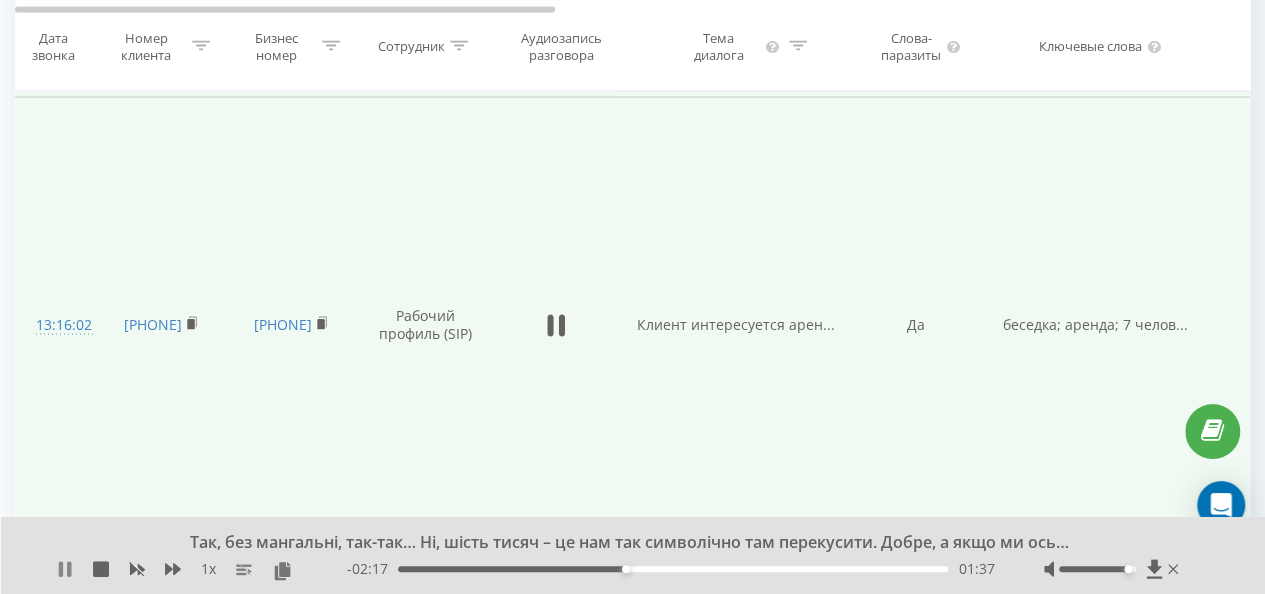 click 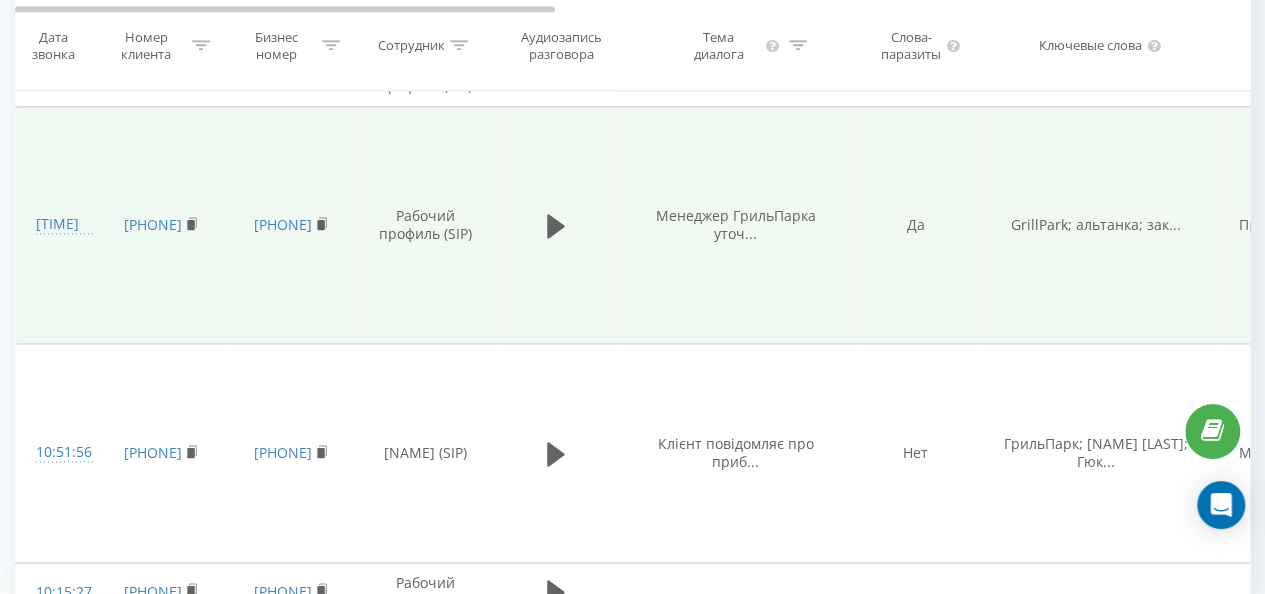 scroll, scrollTop: 5188, scrollLeft: 0, axis: vertical 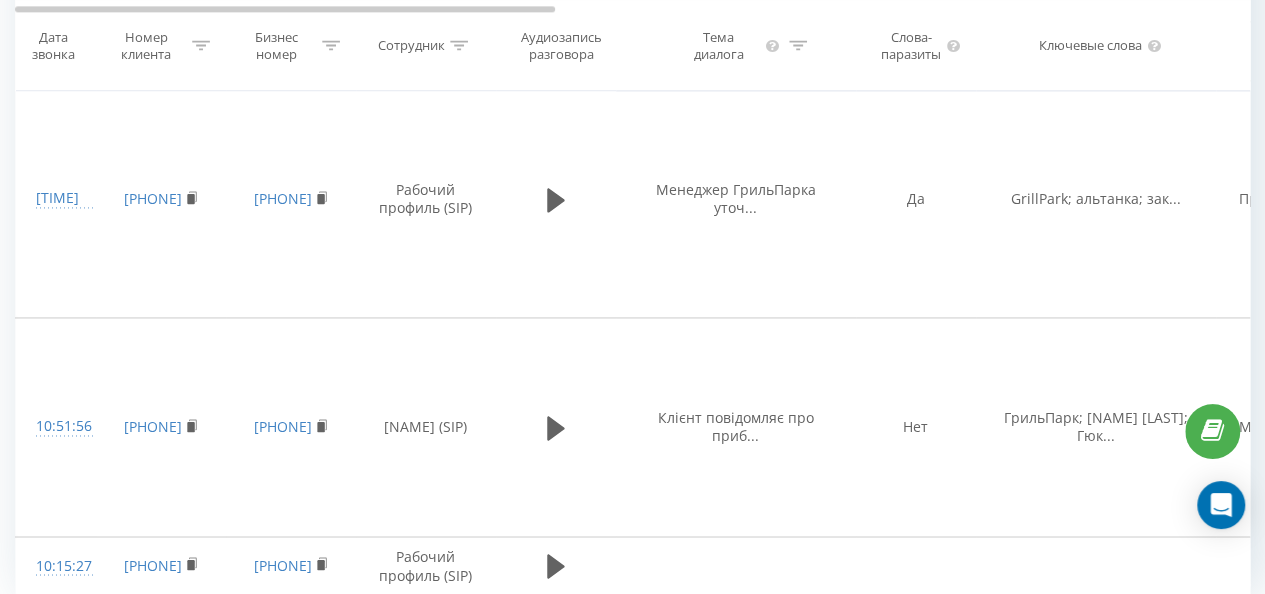 click at bounding box center (186, 717) 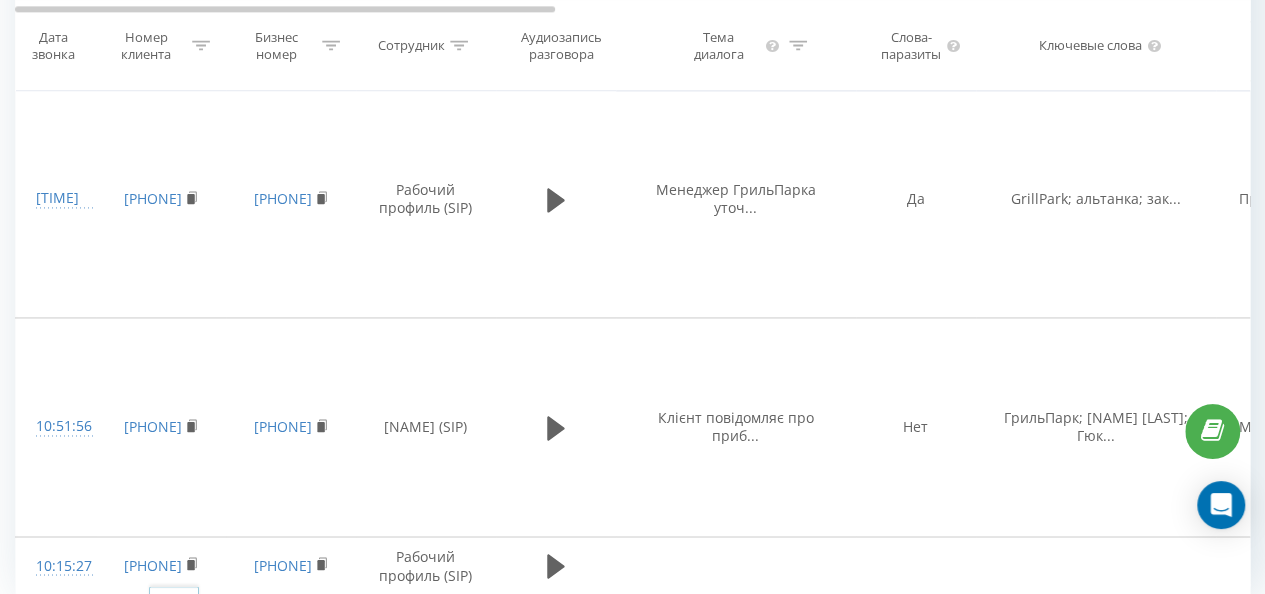 click on "100" at bounding box center (174, 688) 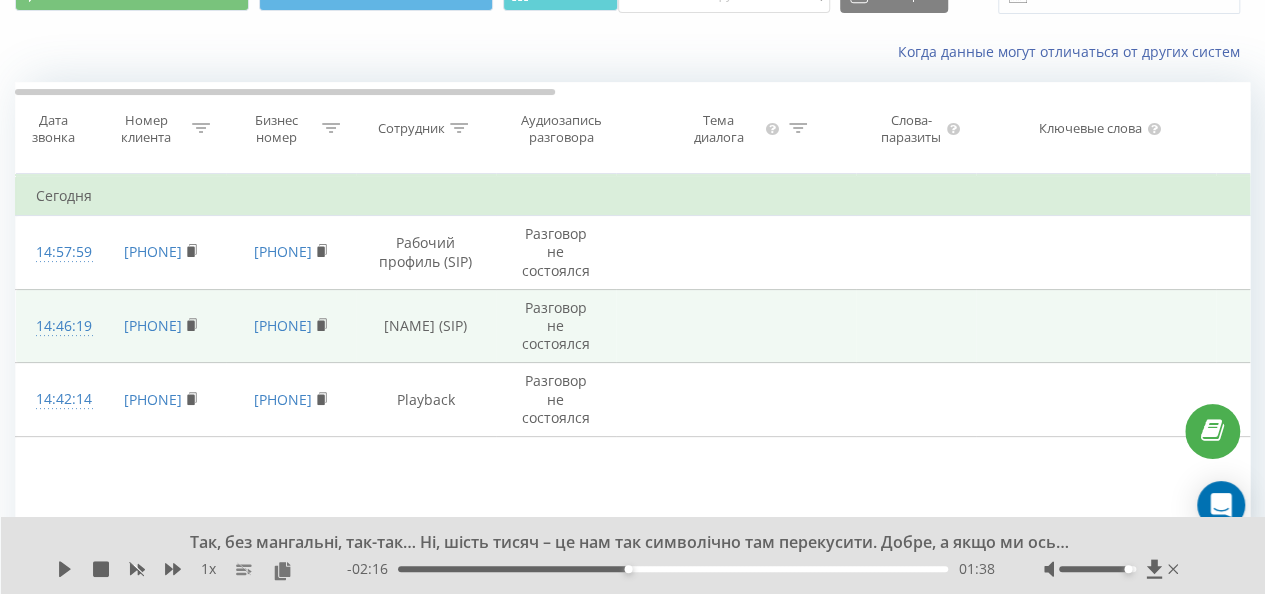 scroll, scrollTop: 0, scrollLeft: 0, axis: both 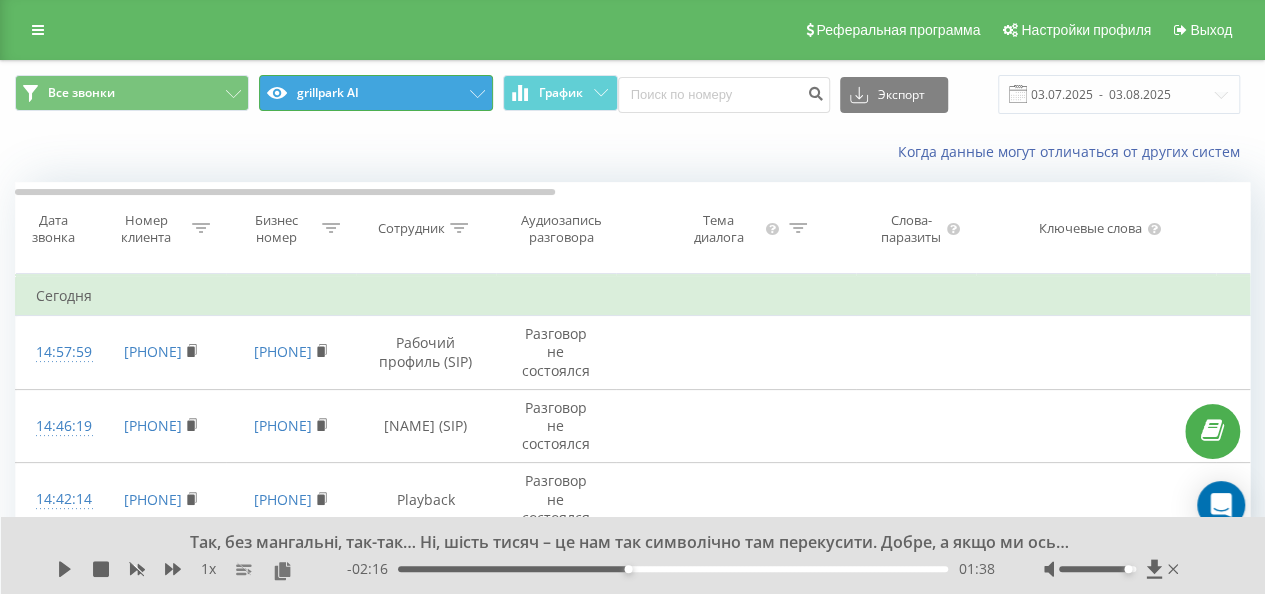 click on "grillpark AI" at bounding box center [376, 93] 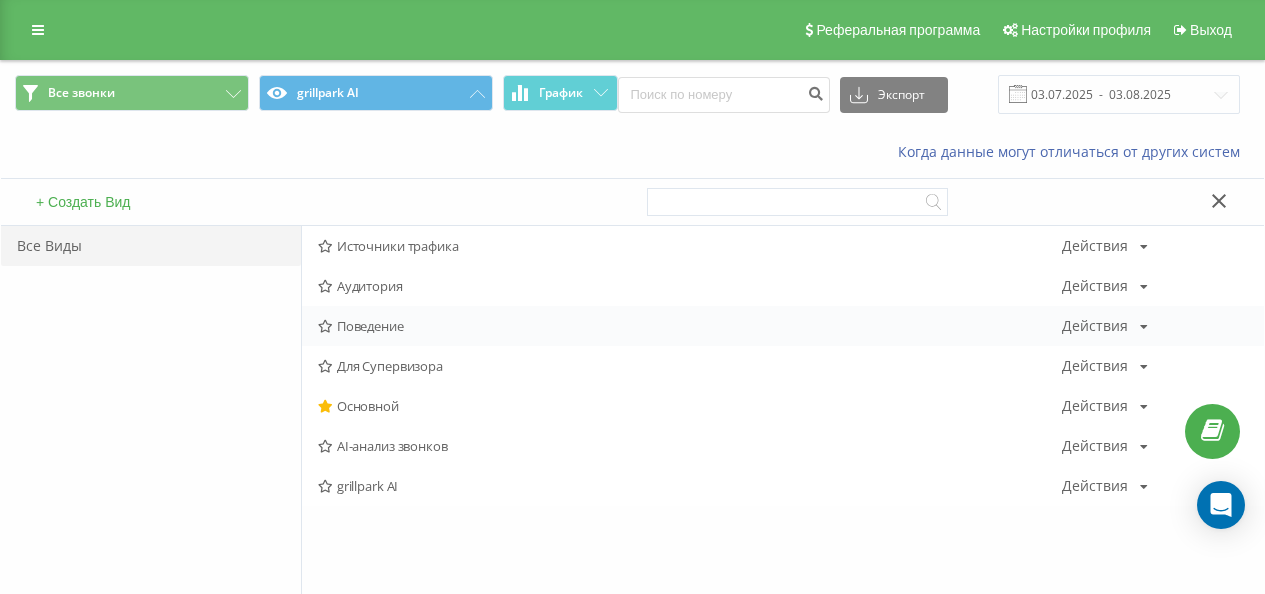 scroll, scrollTop: 0, scrollLeft: 0, axis: both 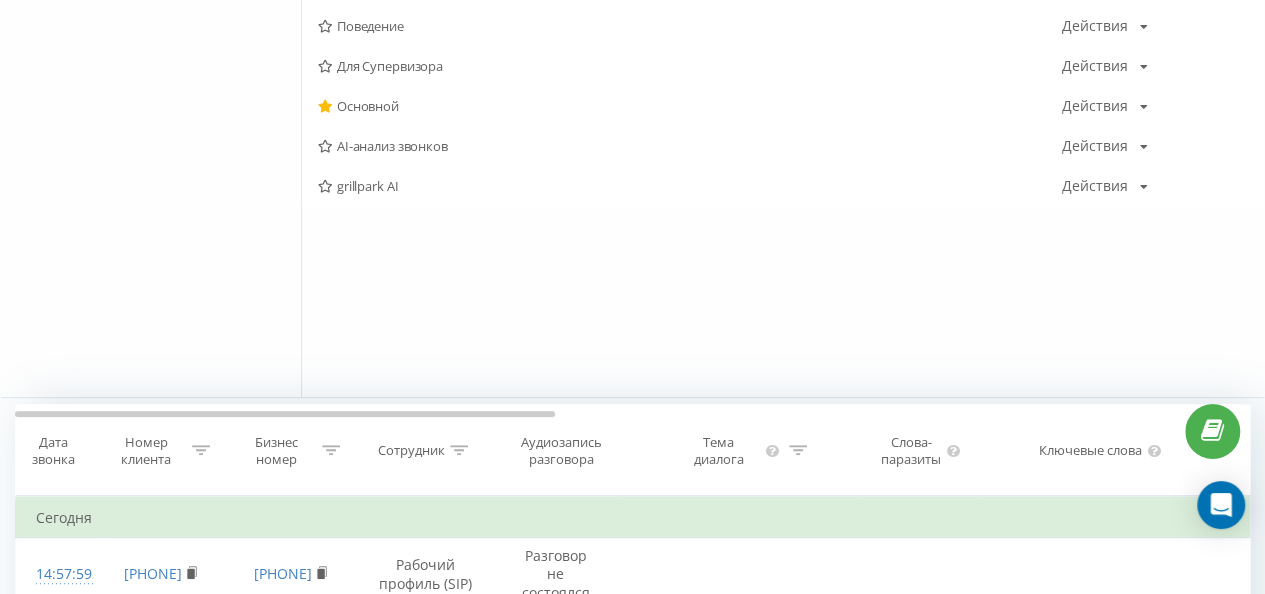 click on "Все Виды" at bounding box center (151, 161) 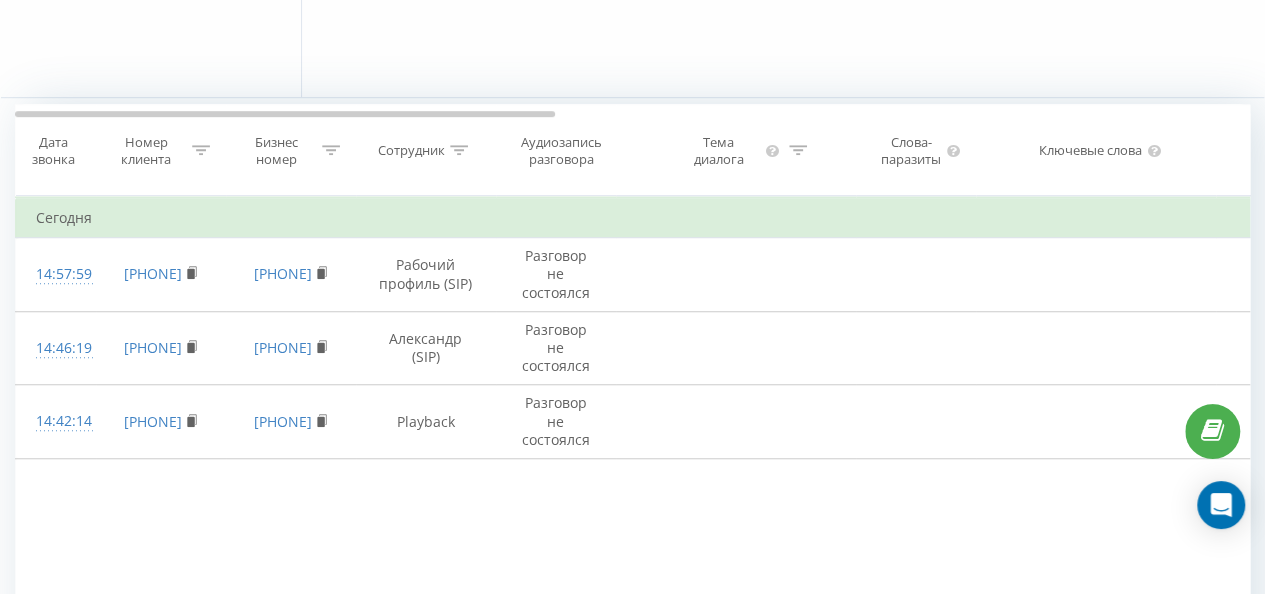 scroll, scrollTop: 700, scrollLeft: 0, axis: vertical 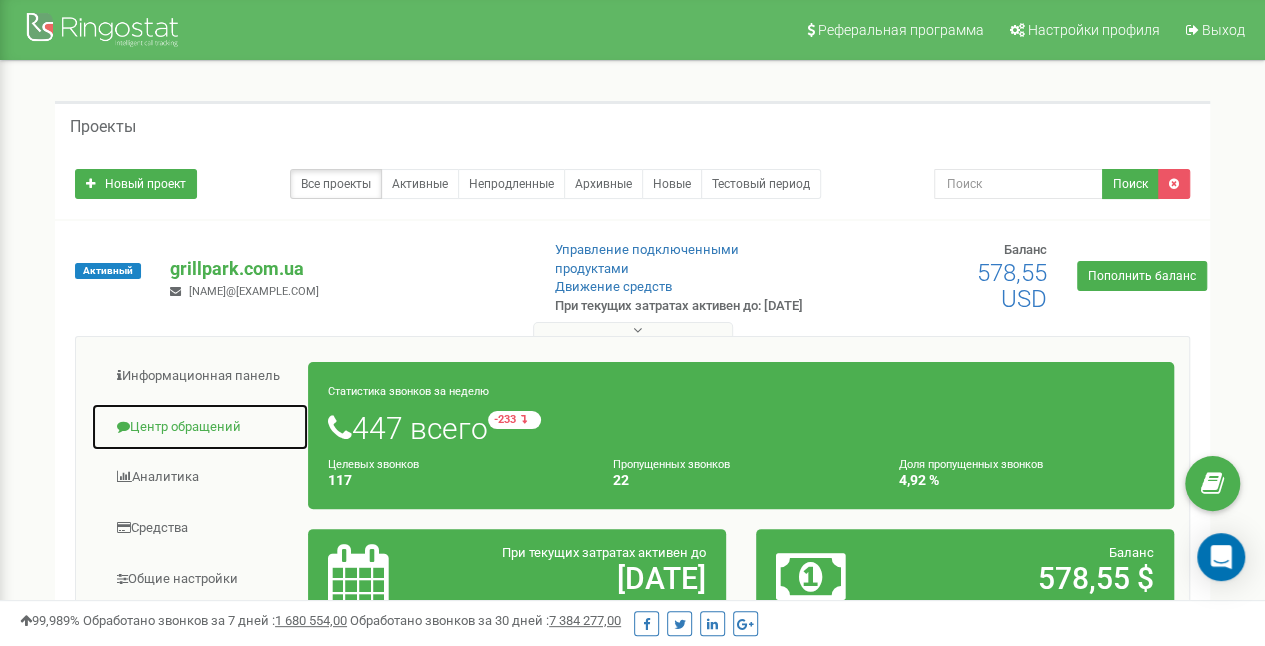click on "Центр обращений" at bounding box center (200, 427) 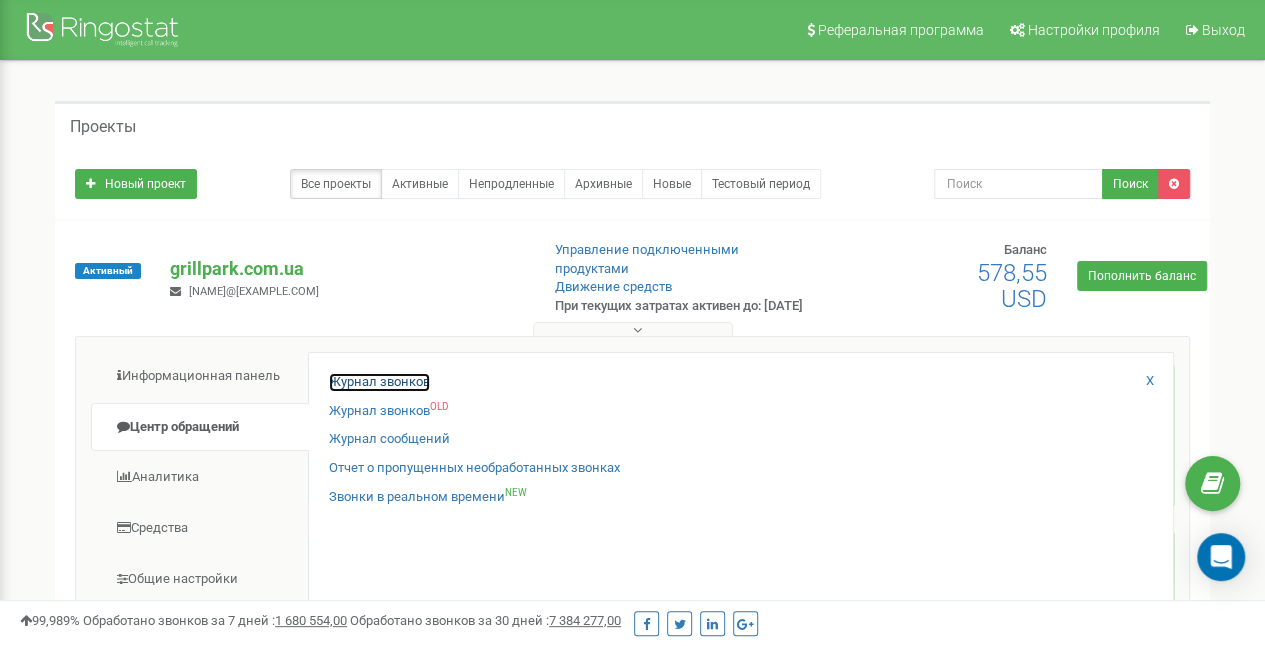 click on "Журнал звонков" at bounding box center (379, 382) 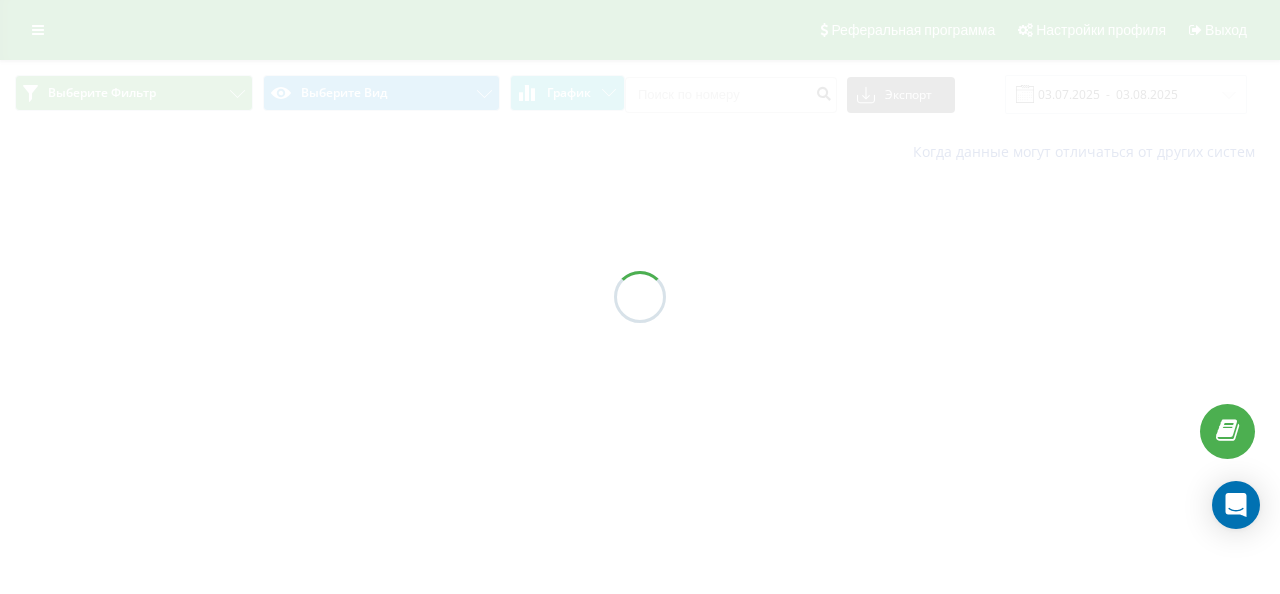 scroll, scrollTop: 0, scrollLeft: 0, axis: both 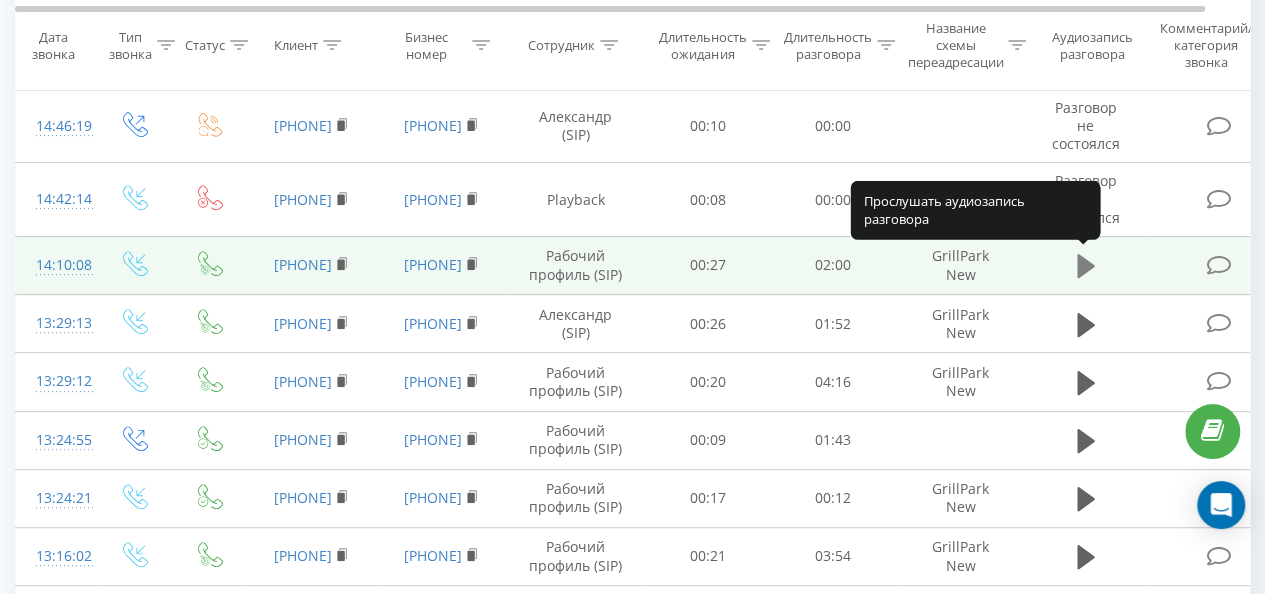 click 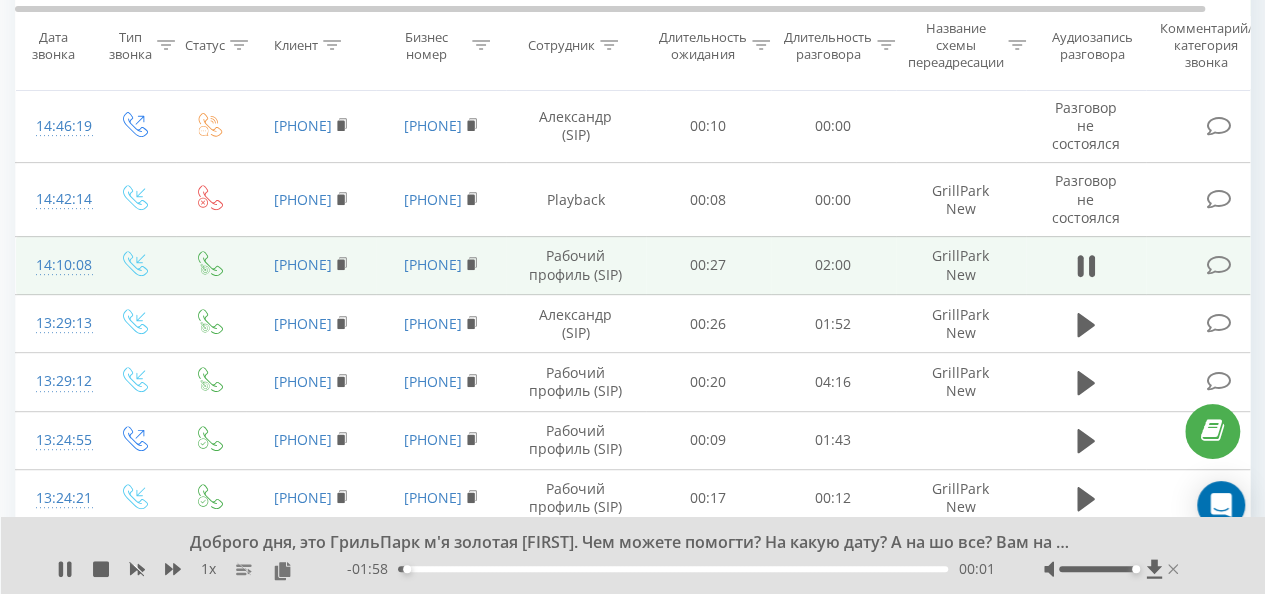 drag, startPoint x: 1096, startPoint y: 570, endPoint x: 1170, endPoint y: 574, distance: 74.10803 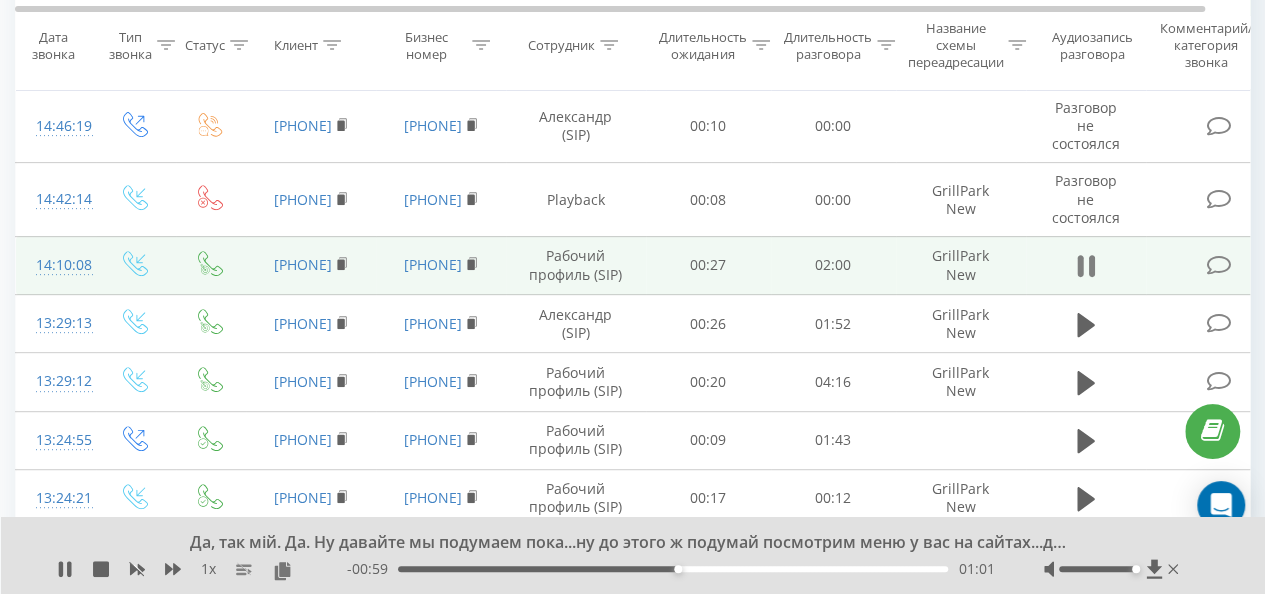 click 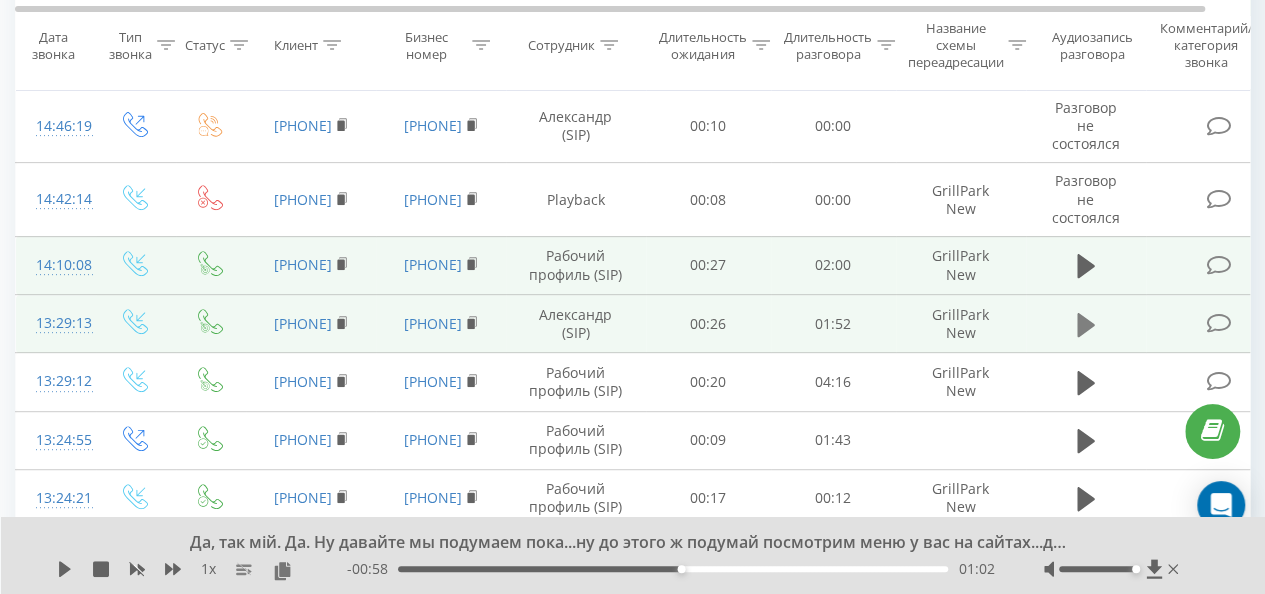 click at bounding box center [1086, 325] 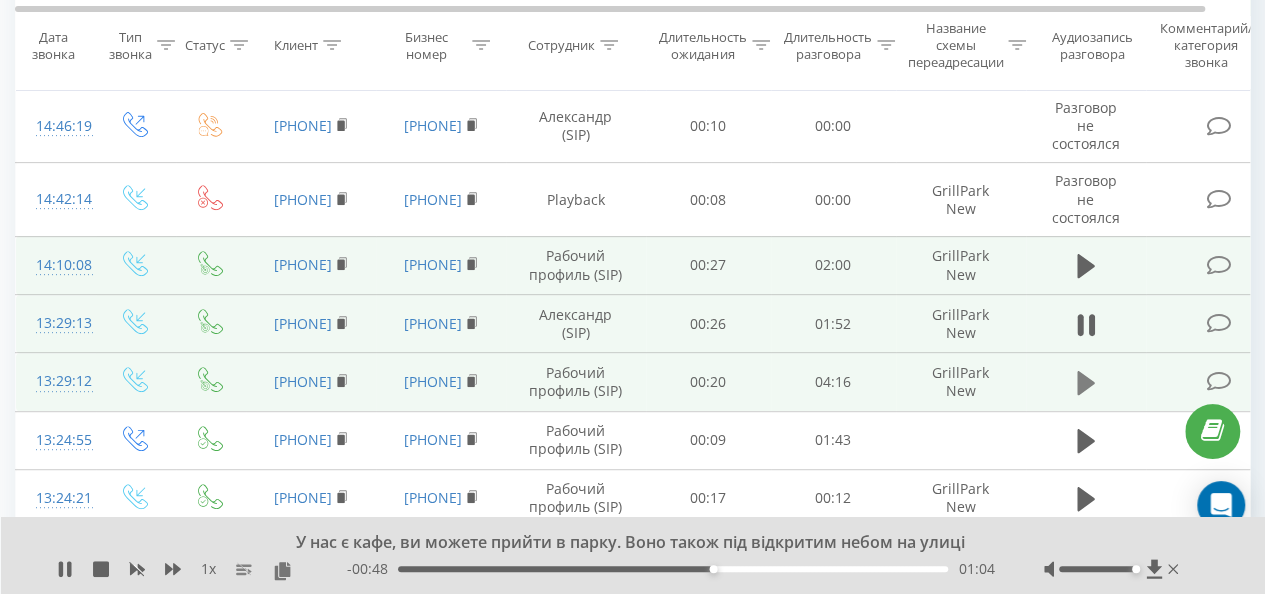 click at bounding box center (1086, 383) 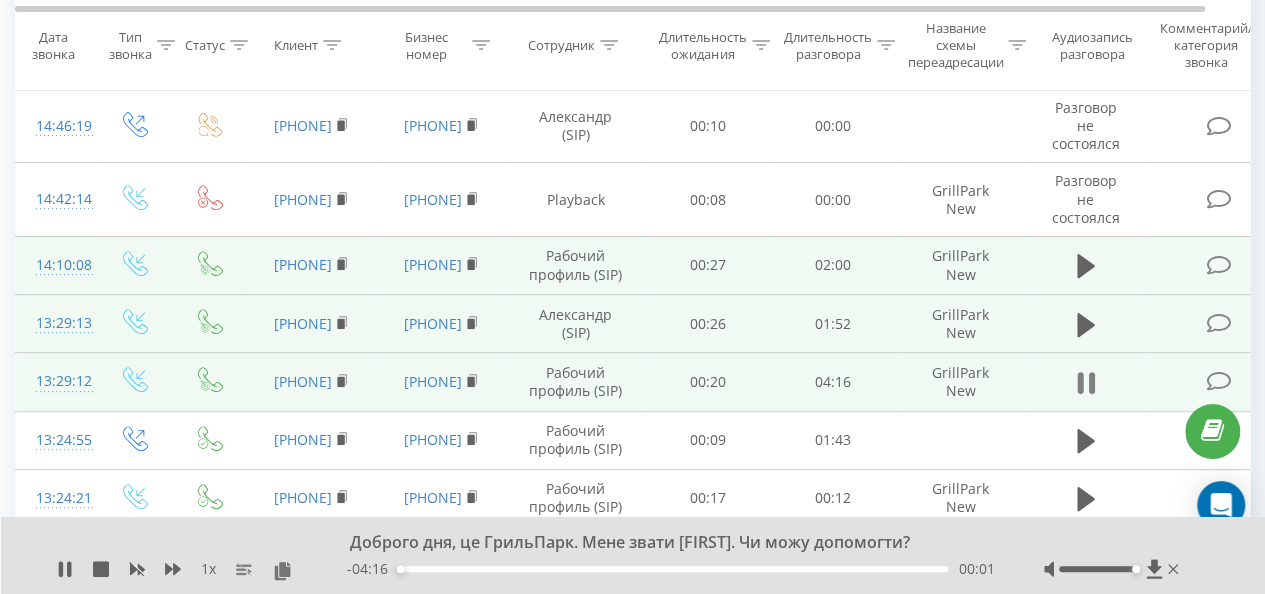 click 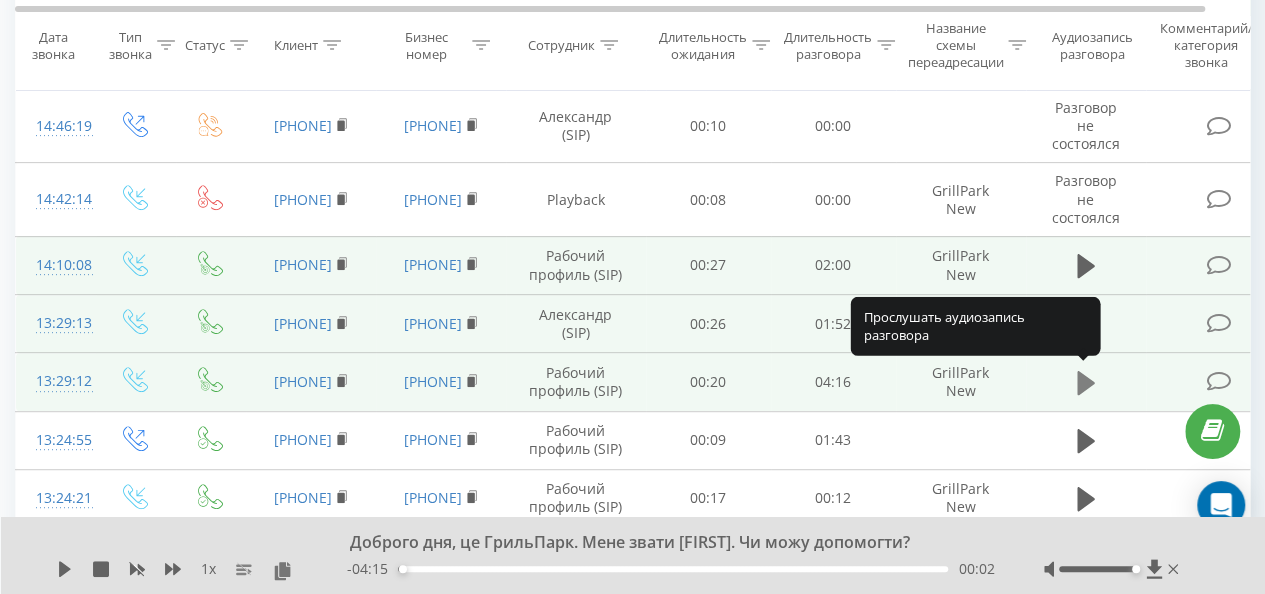 click 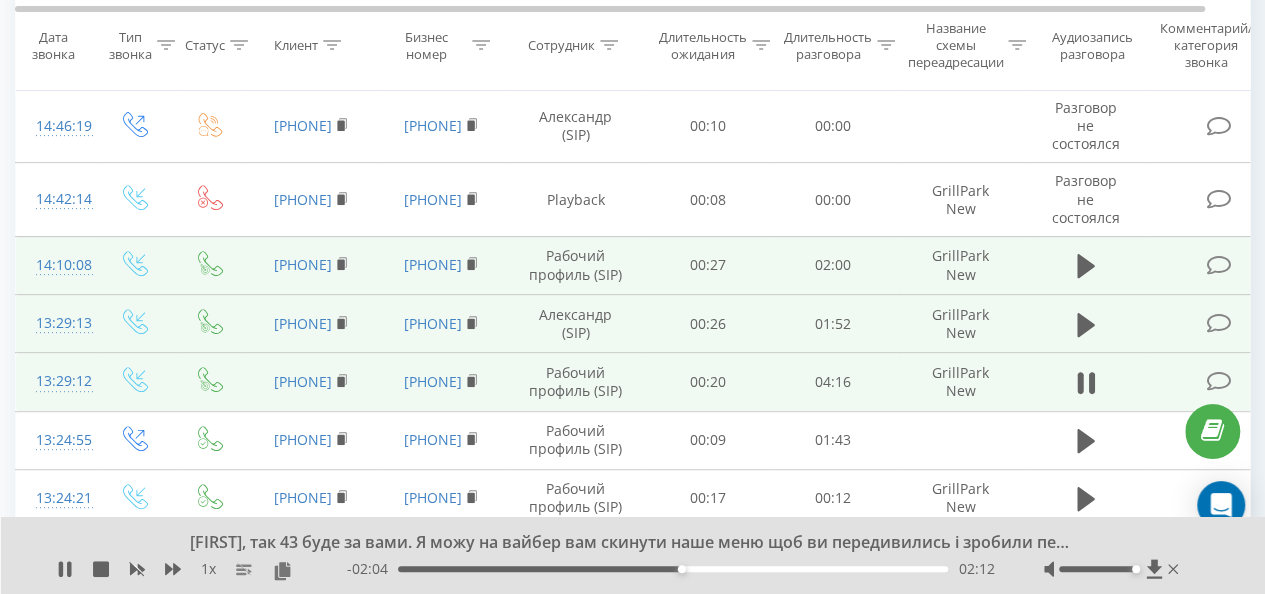 click 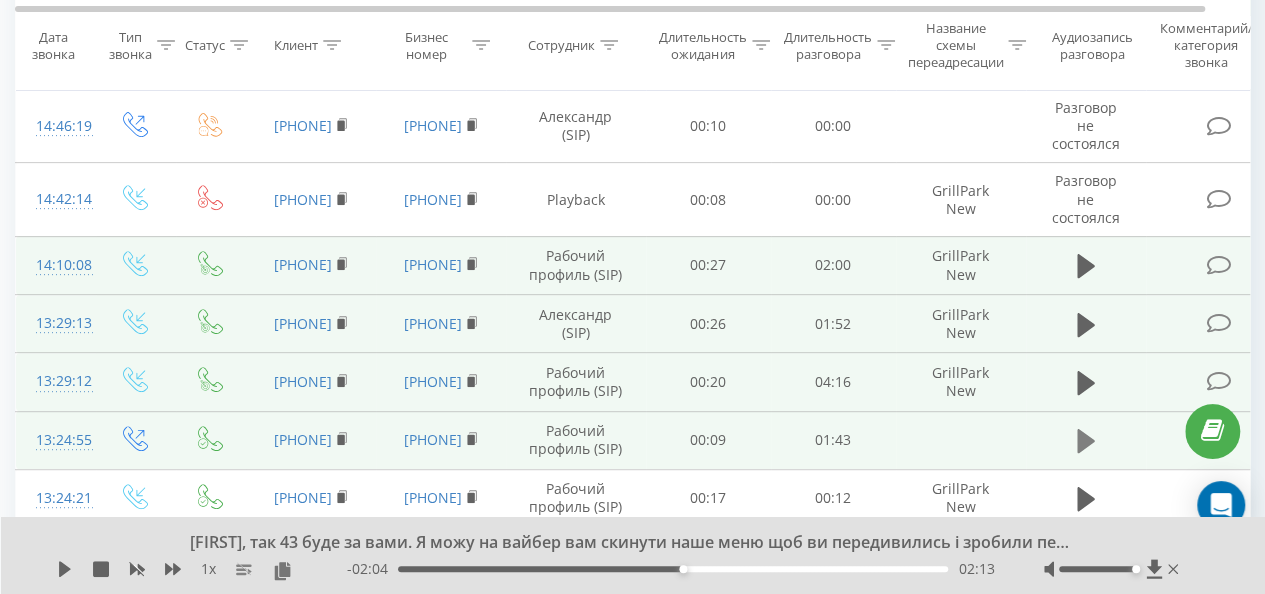 click 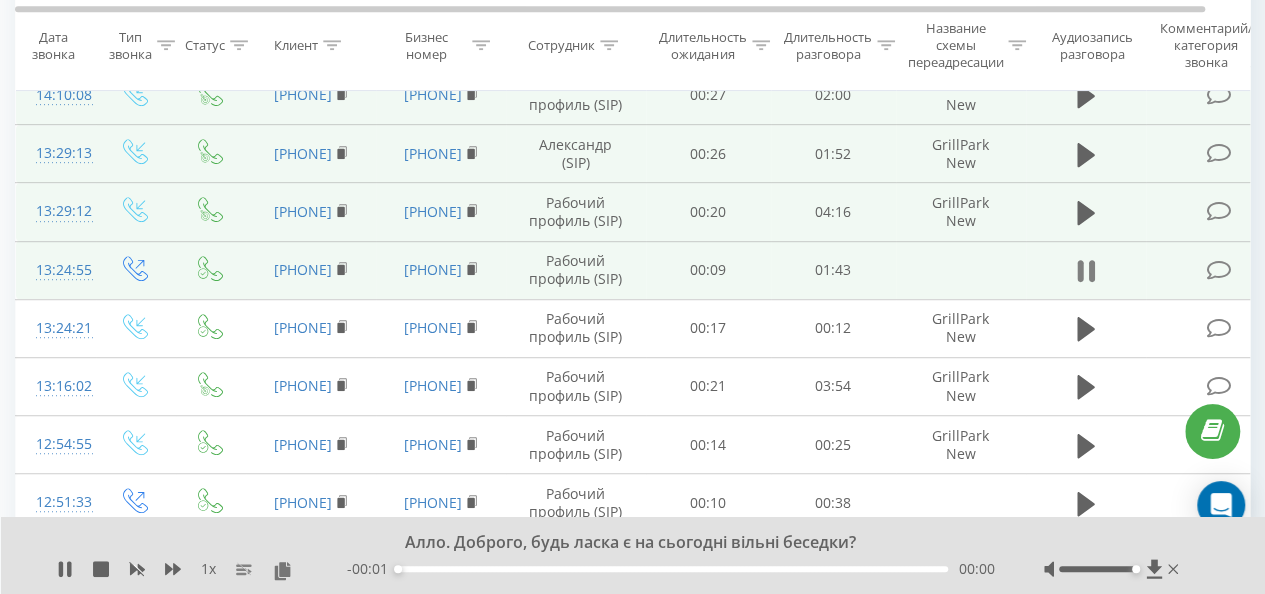 scroll, scrollTop: 500, scrollLeft: 0, axis: vertical 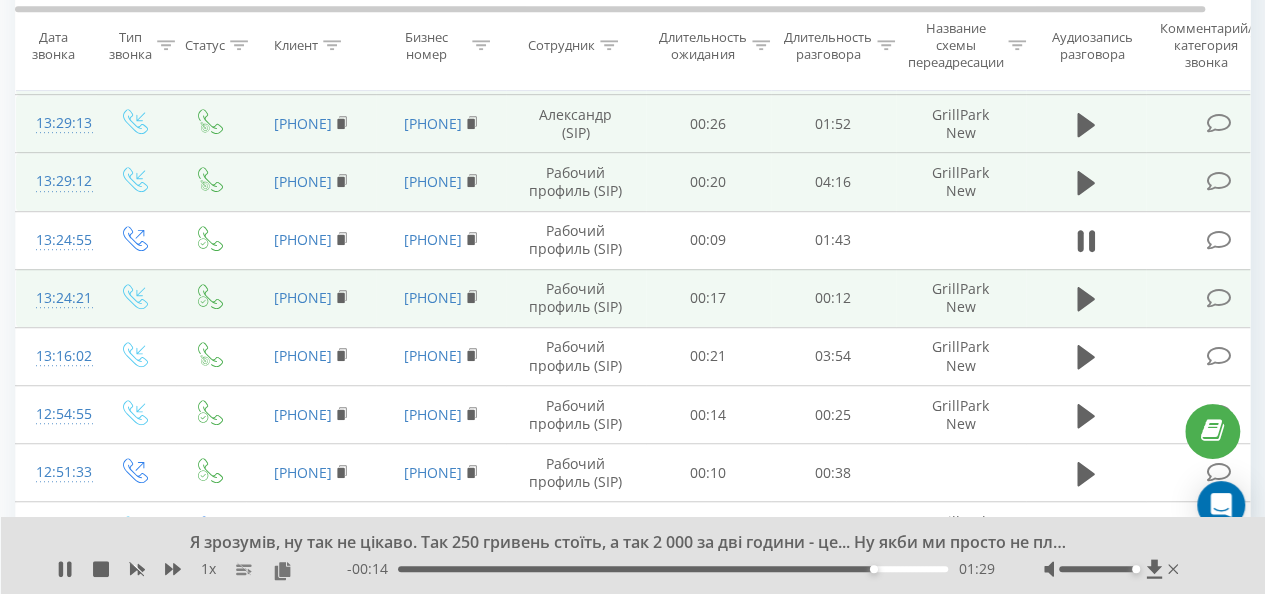 click at bounding box center (1086, 298) 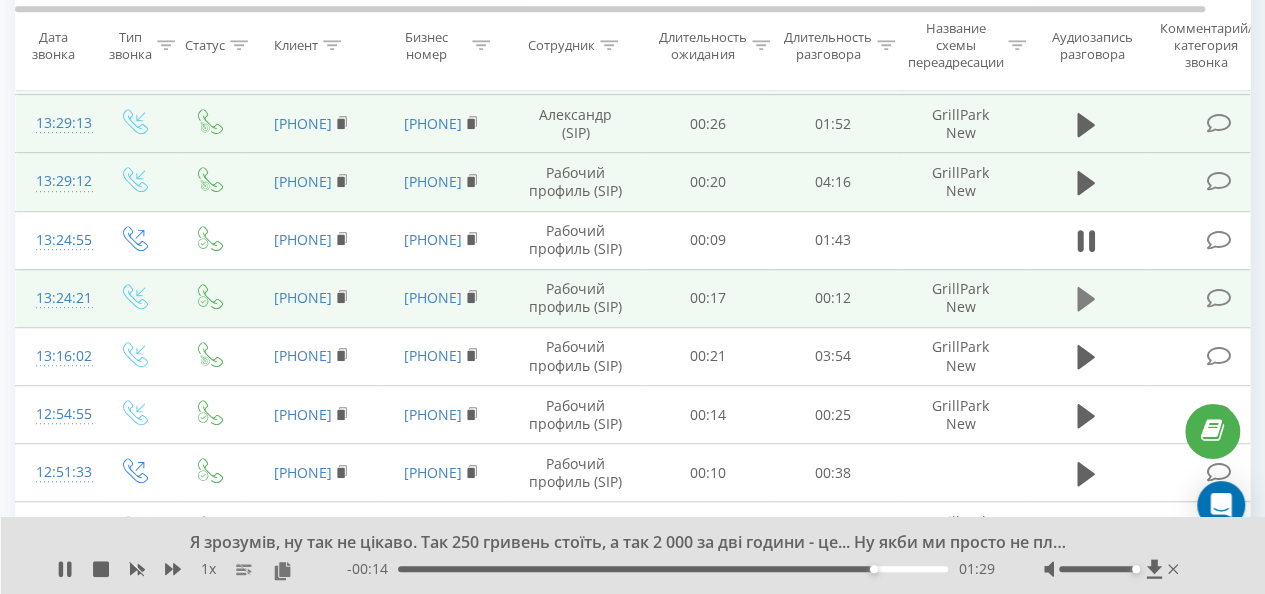 click 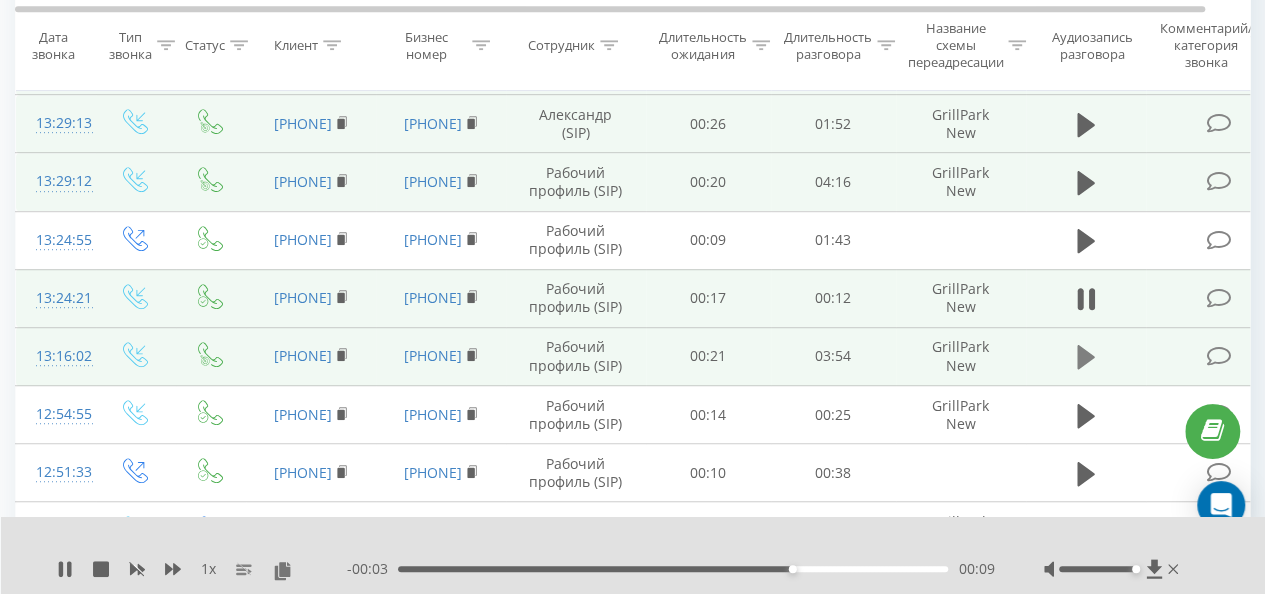 click 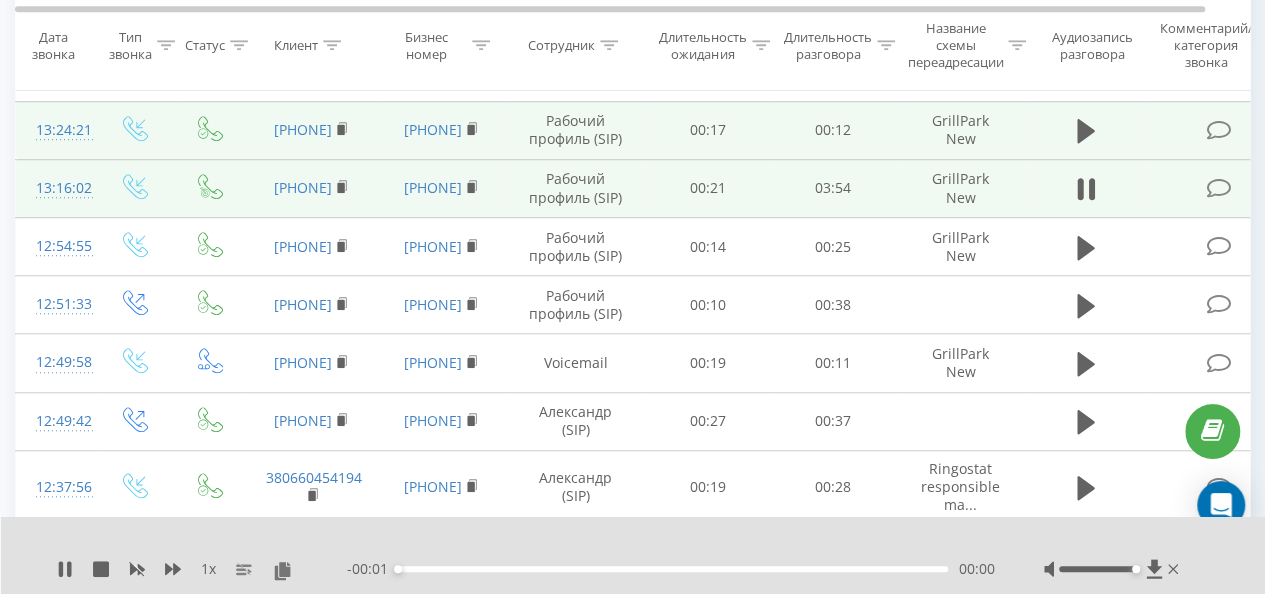 scroll, scrollTop: 700, scrollLeft: 0, axis: vertical 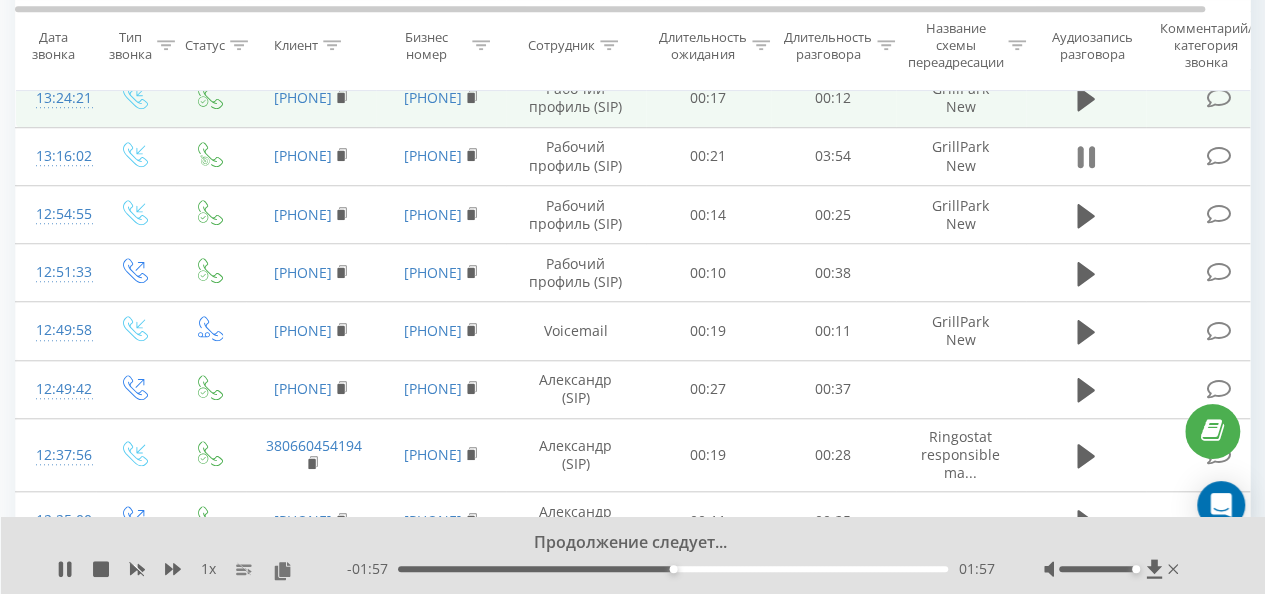 click 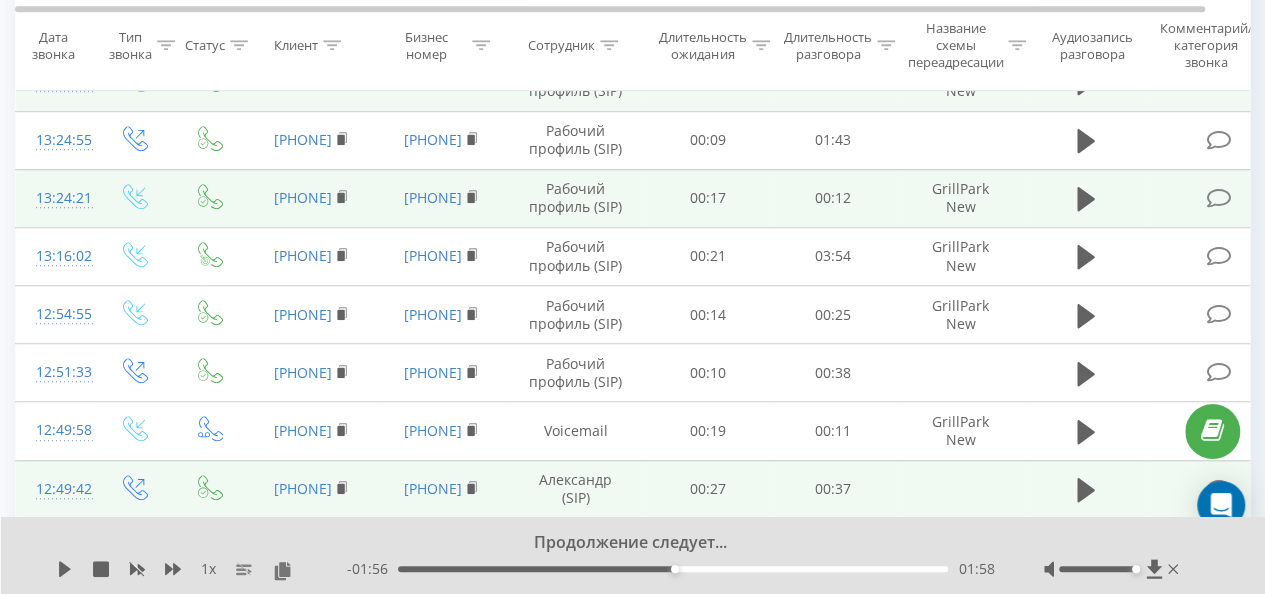 scroll, scrollTop: 500, scrollLeft: 0, axis: vertical 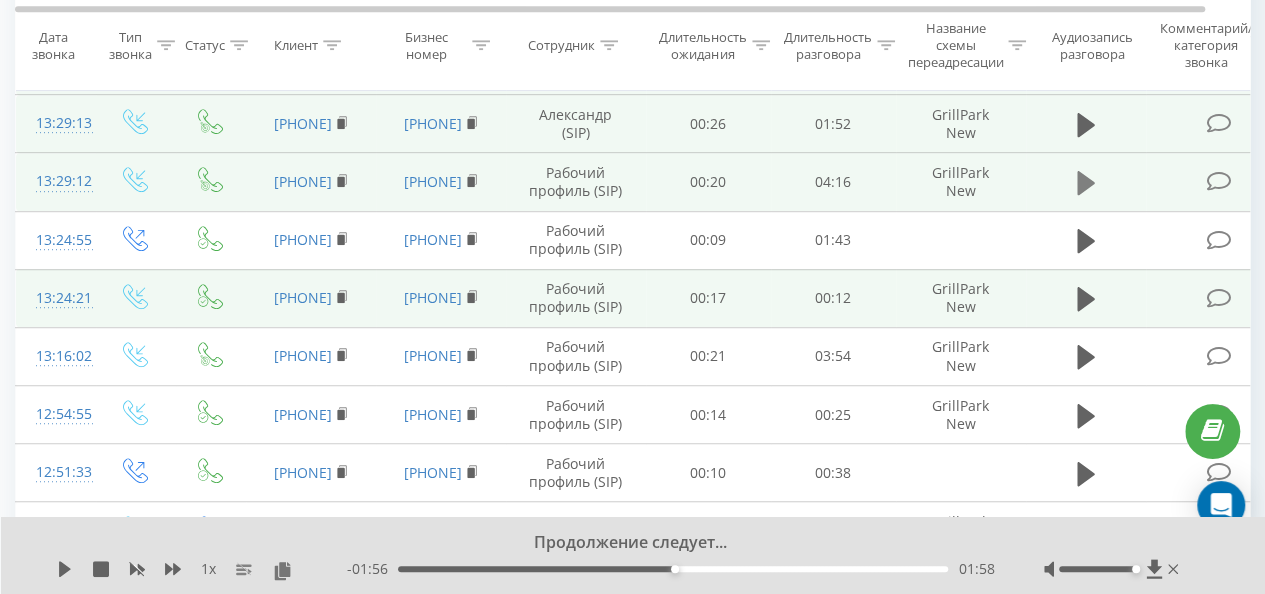 click 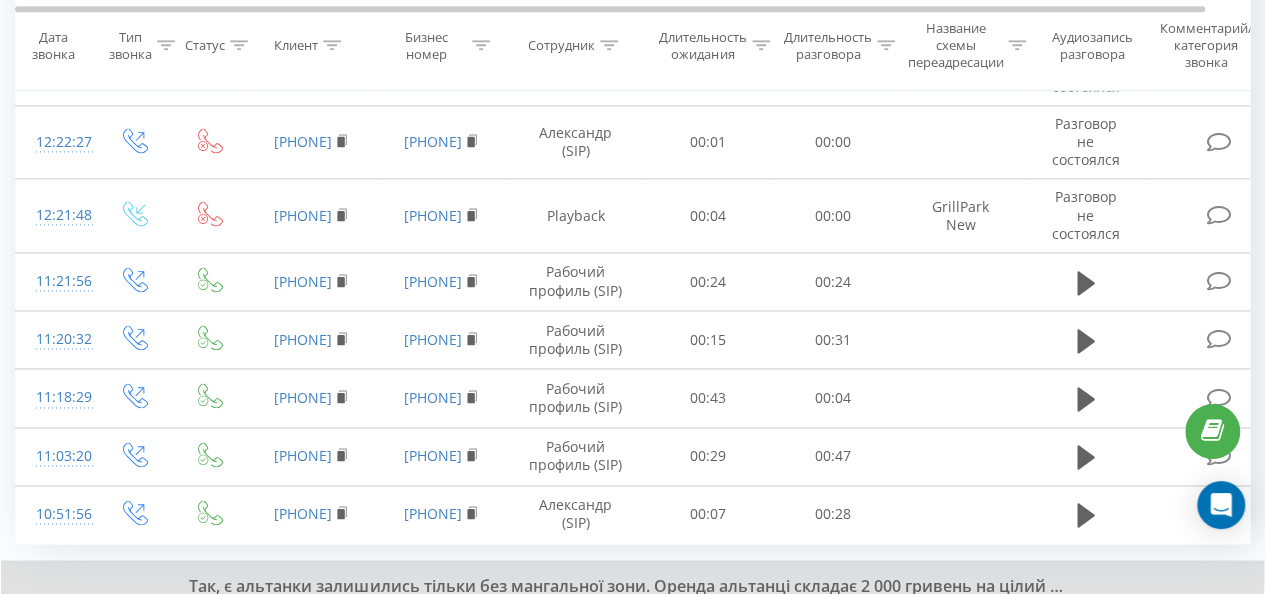 scroll, scrollTop: 1365, scrollLeft: 0, axis: vertical 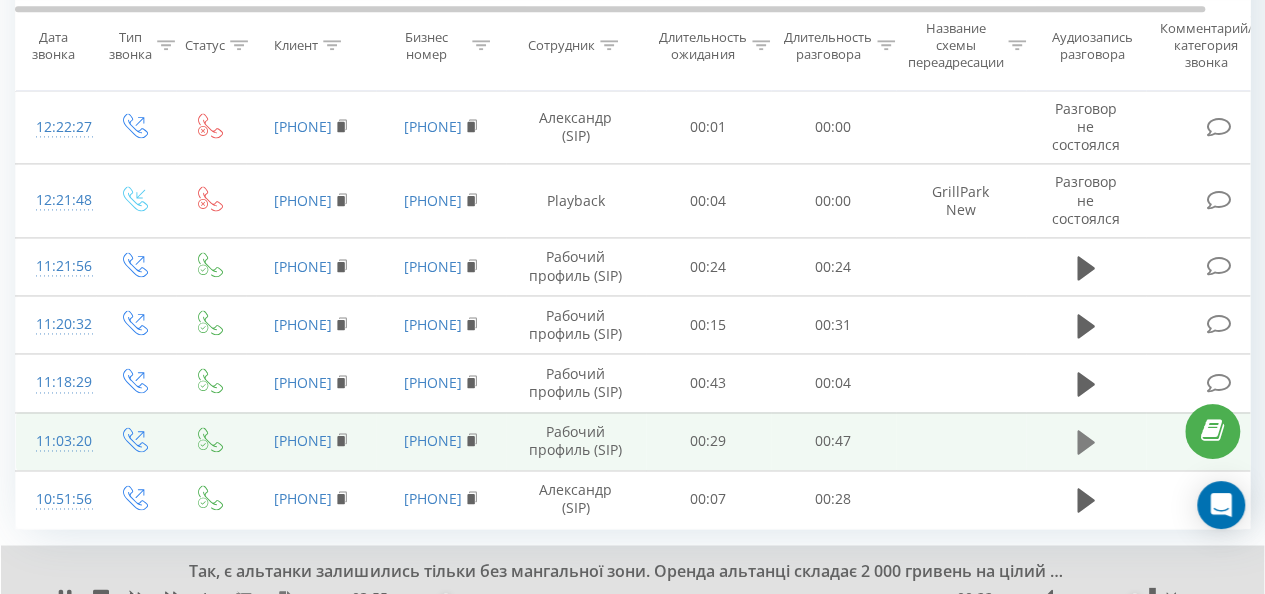 click 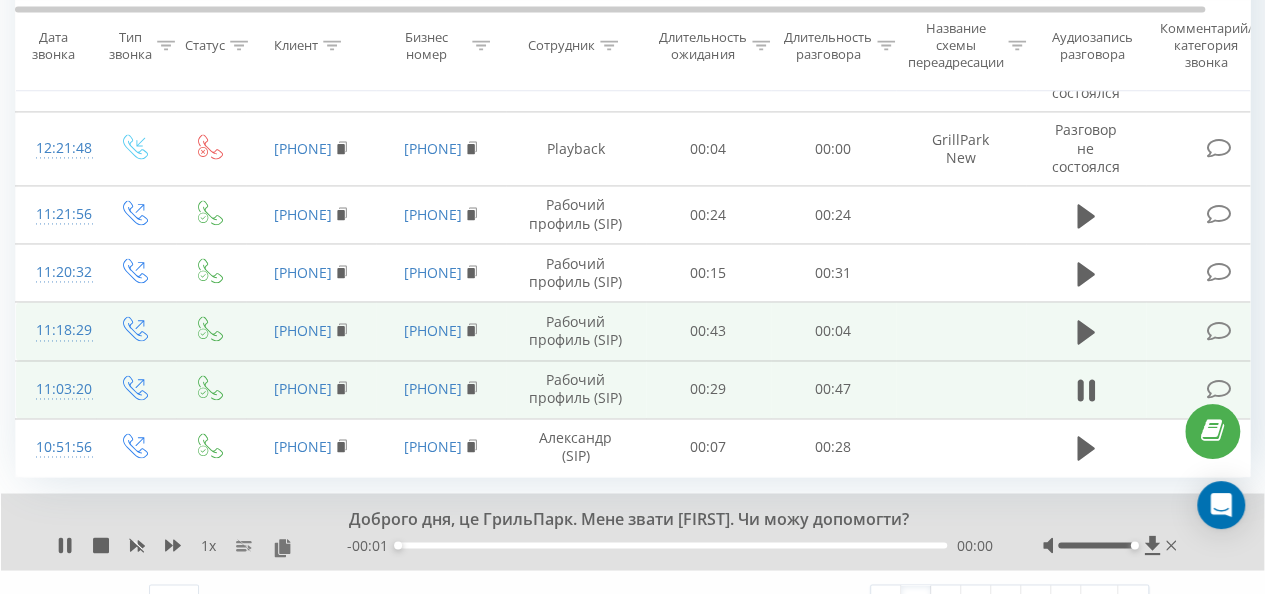 scroll, scrollTop: 1442, scrollLeft: 0, axis: vertical 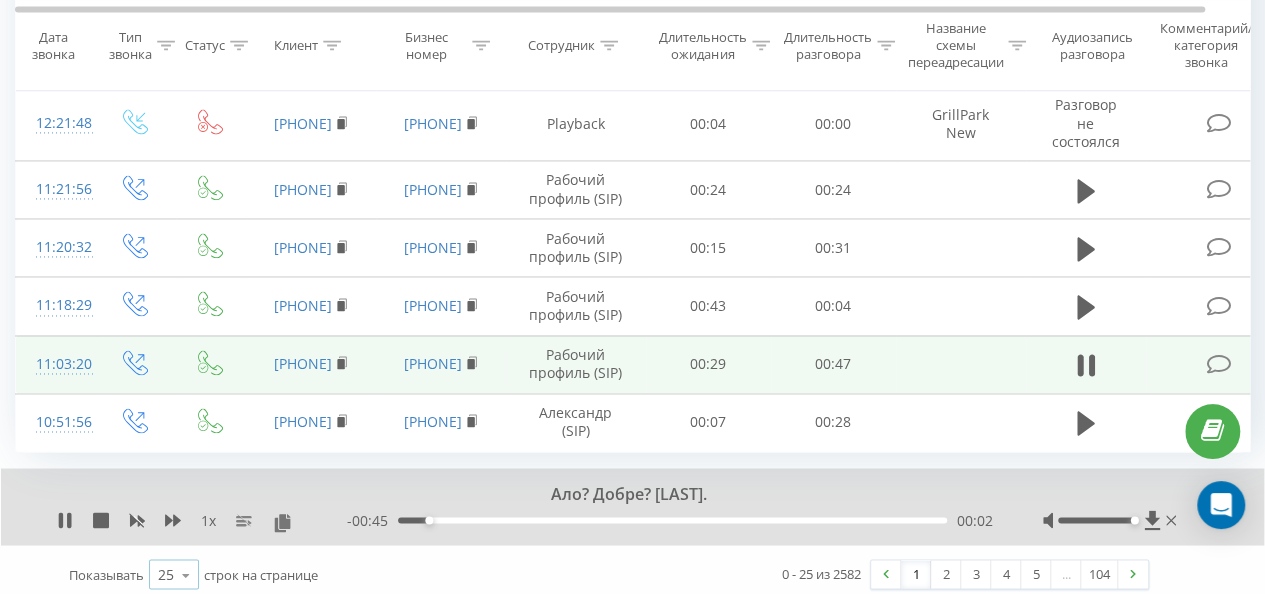 click at bounding box center (186, 574) 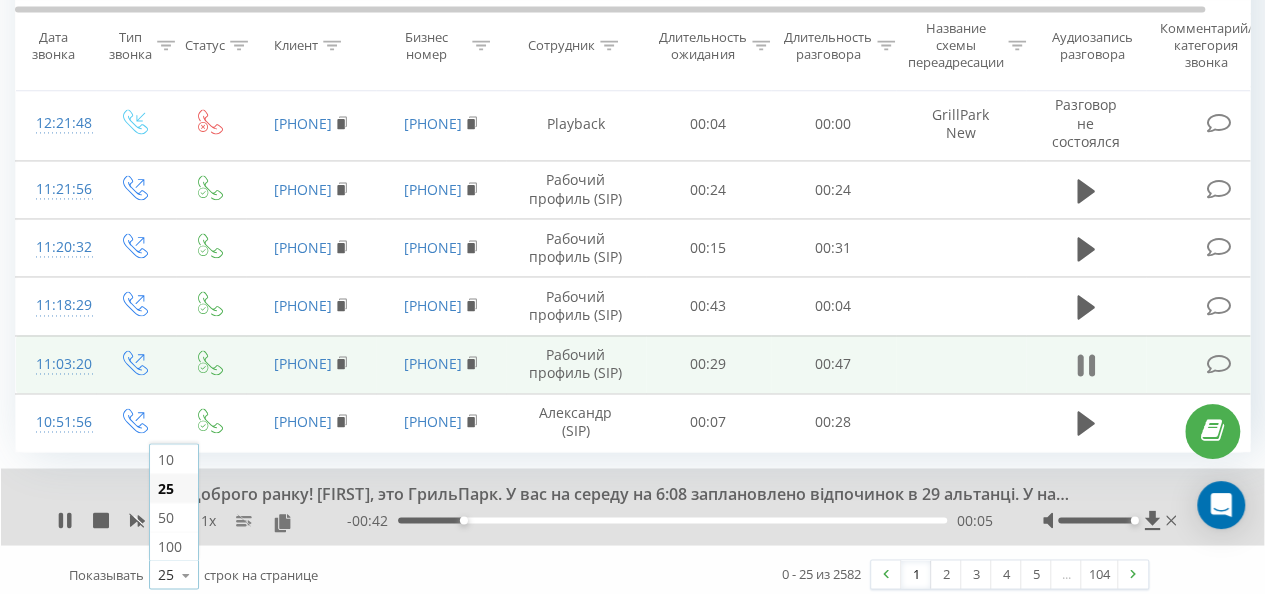 click 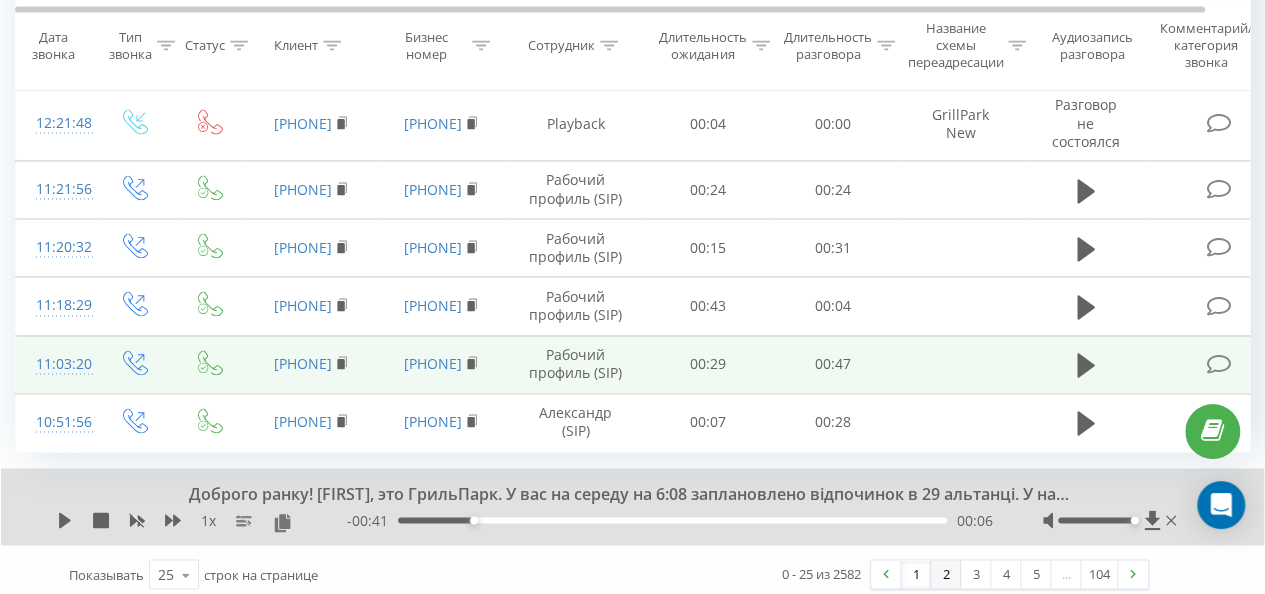 click on "2" at bounding box center [946, 574] 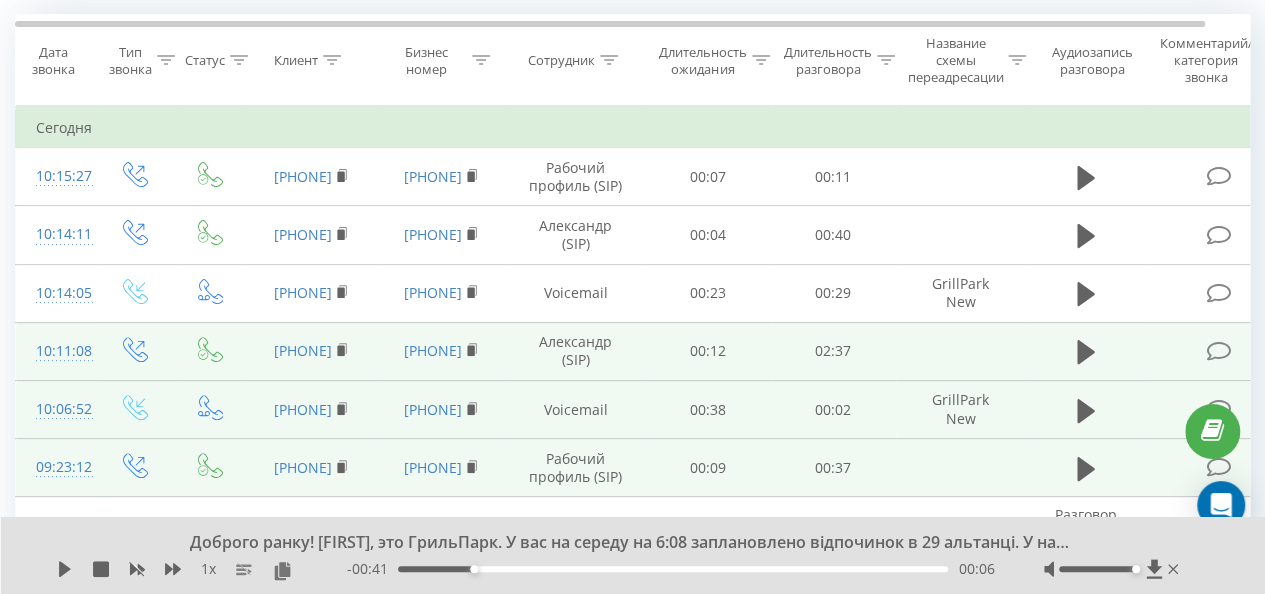 scroll, scrollTop: 132, scrollLeft: 0, axis: vertical 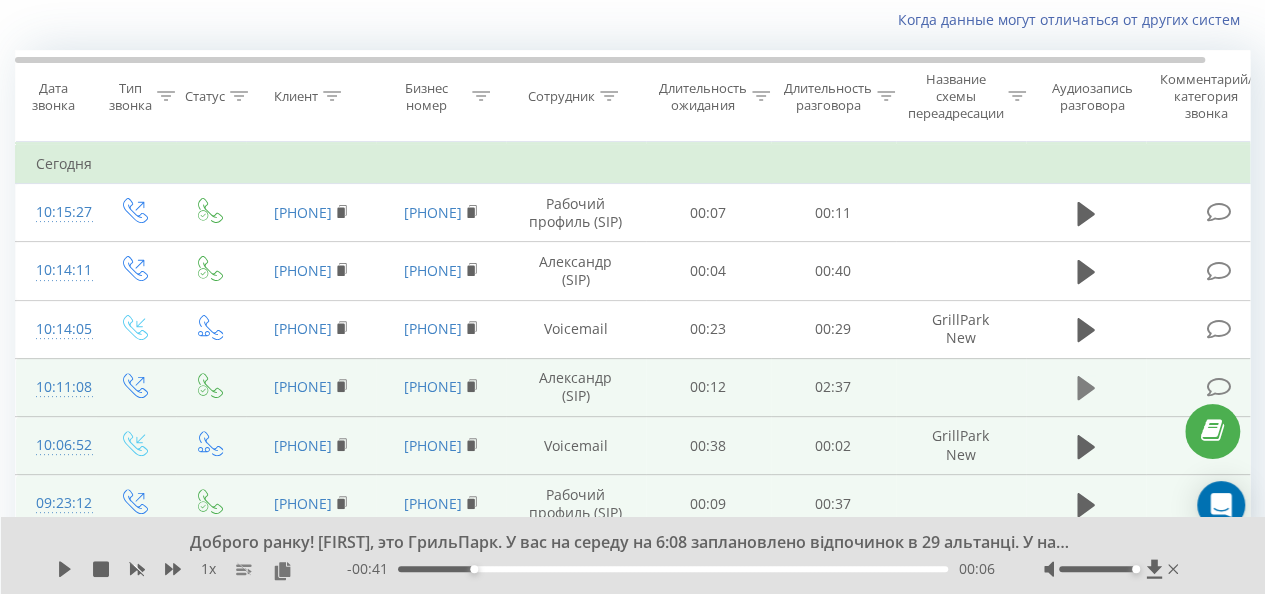 click 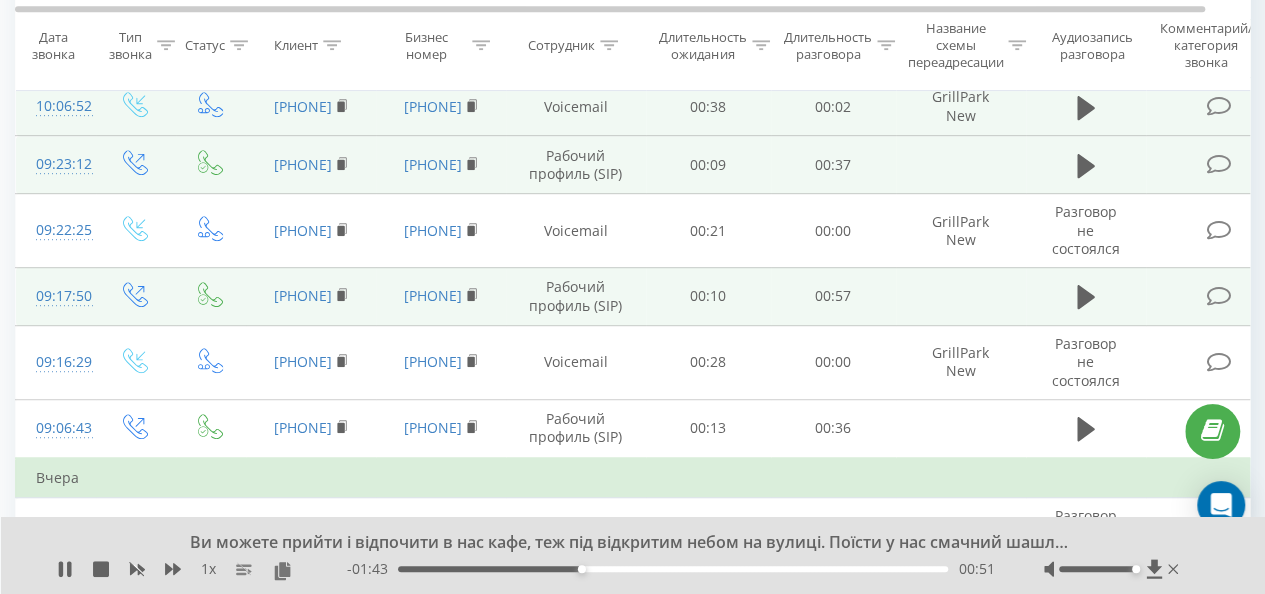 scroll, scrollTop: 351, scrollLeft: 0, axis: vertical 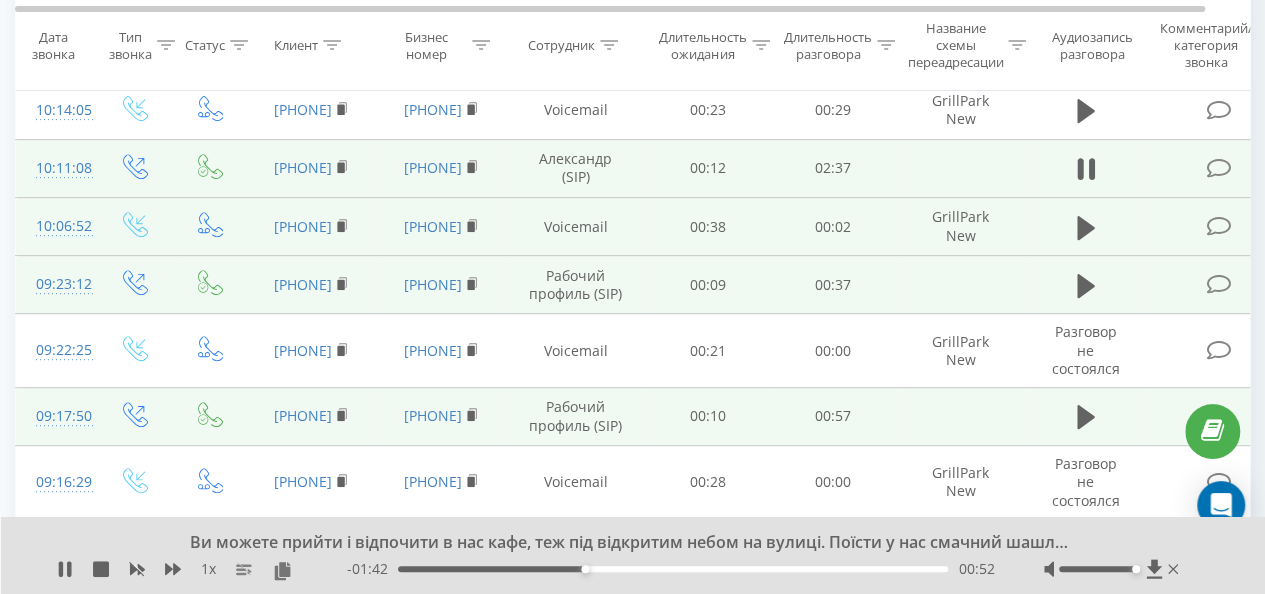 drag, startPoint x: 1077, startPoint y: 178, endPoint x: 1078, endPoint y: 190, distance: 12.0415945 